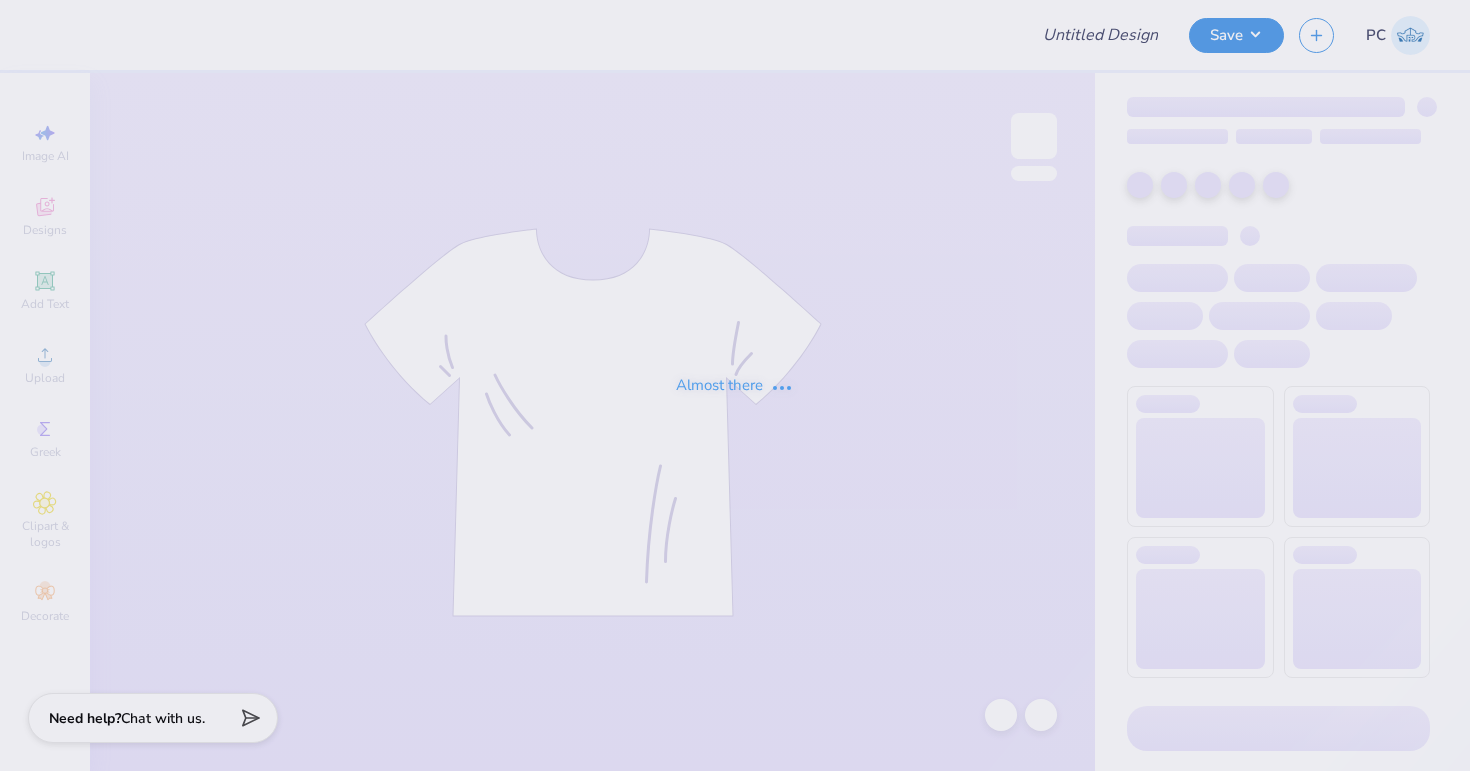scroll, scrollTop: 0, scrollLeft: 0, axis: both 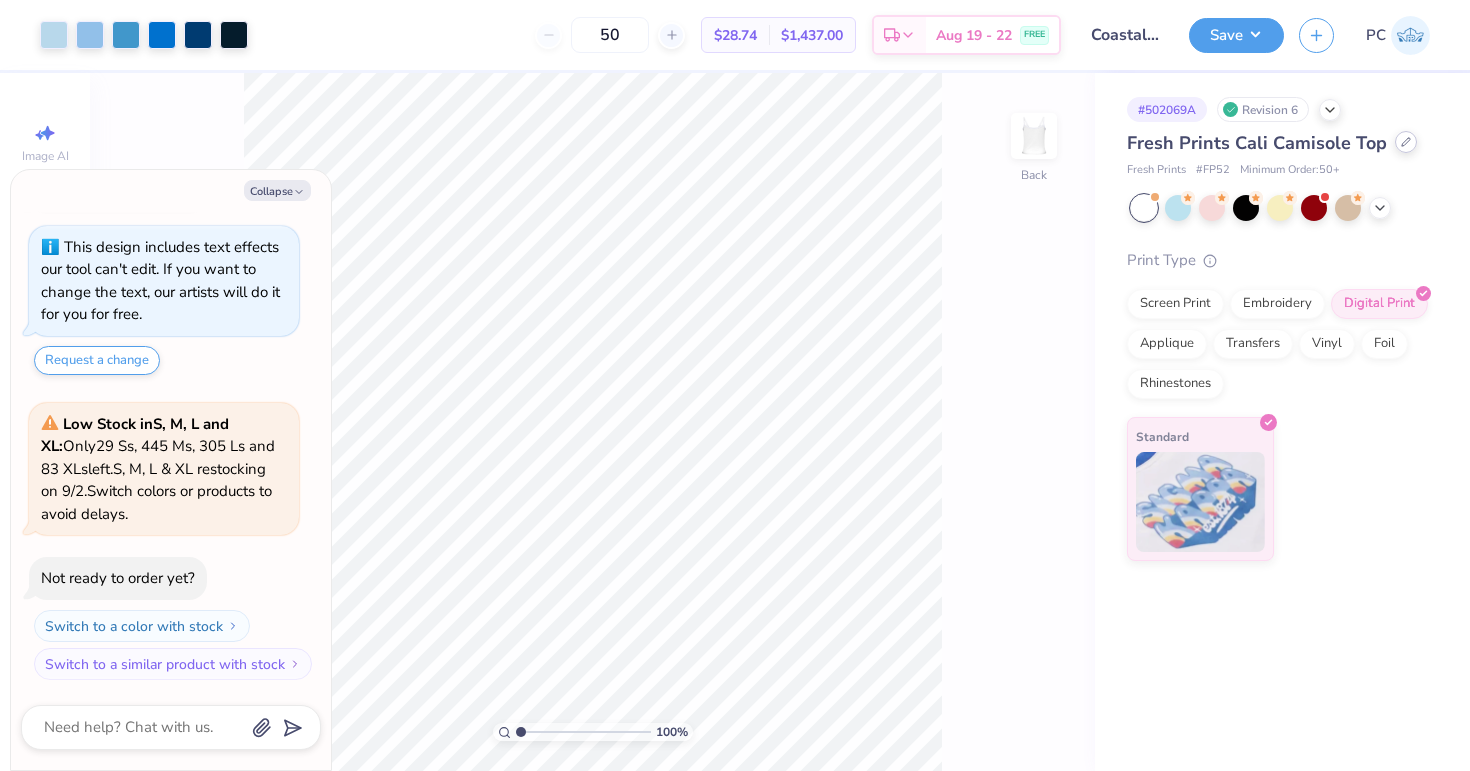 click 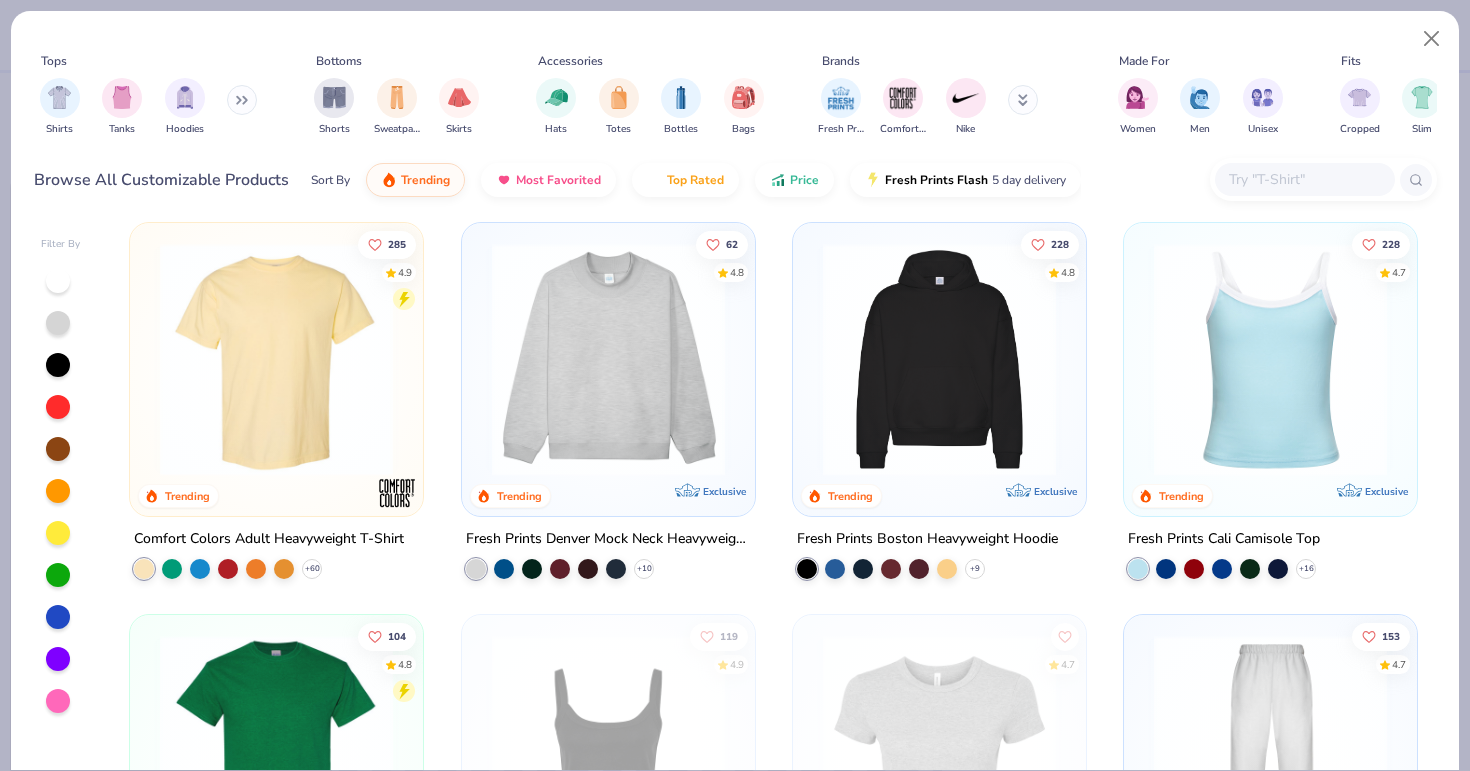 scroll, scrollTop: 8, scrollLeft: 0, axis: vertical 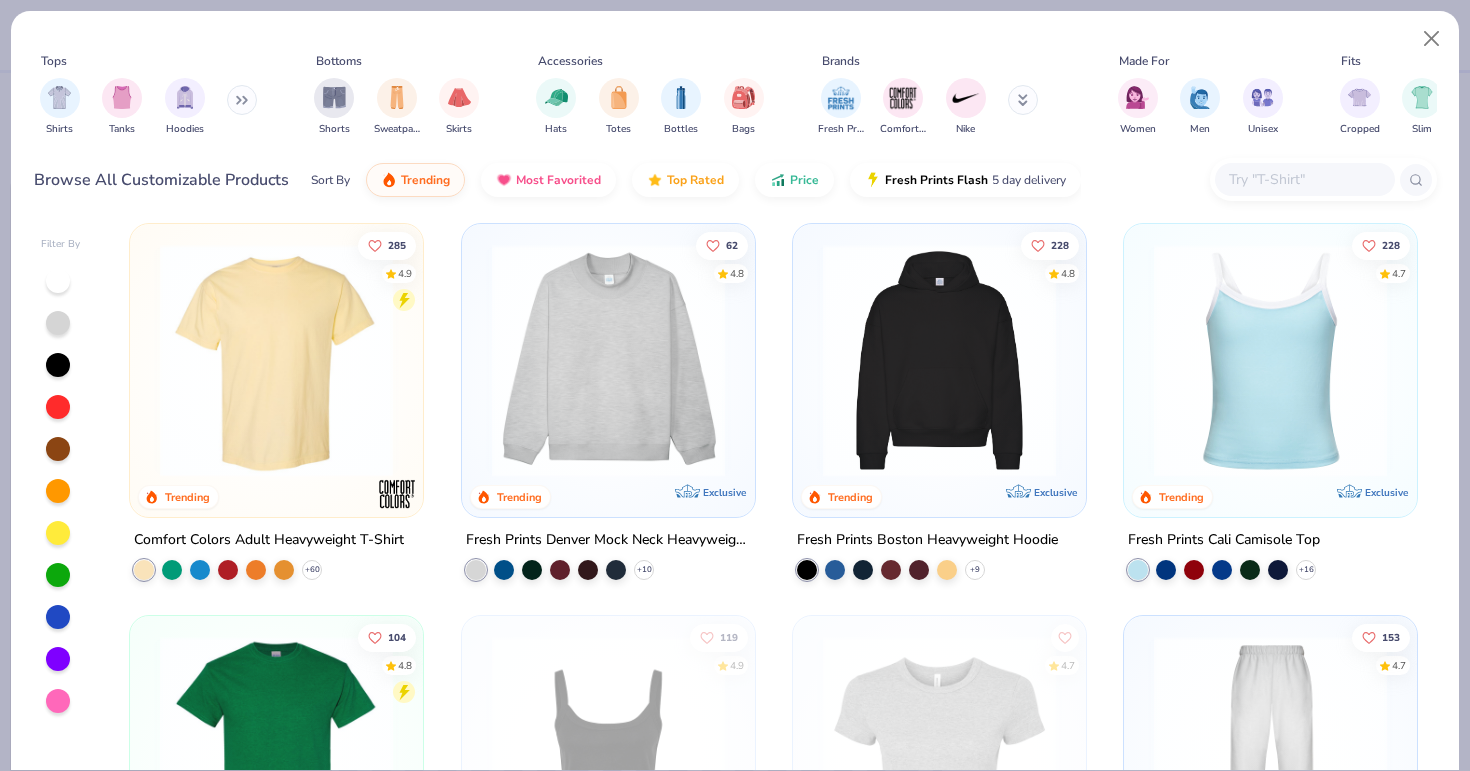 click at bounding box center (276, 360) 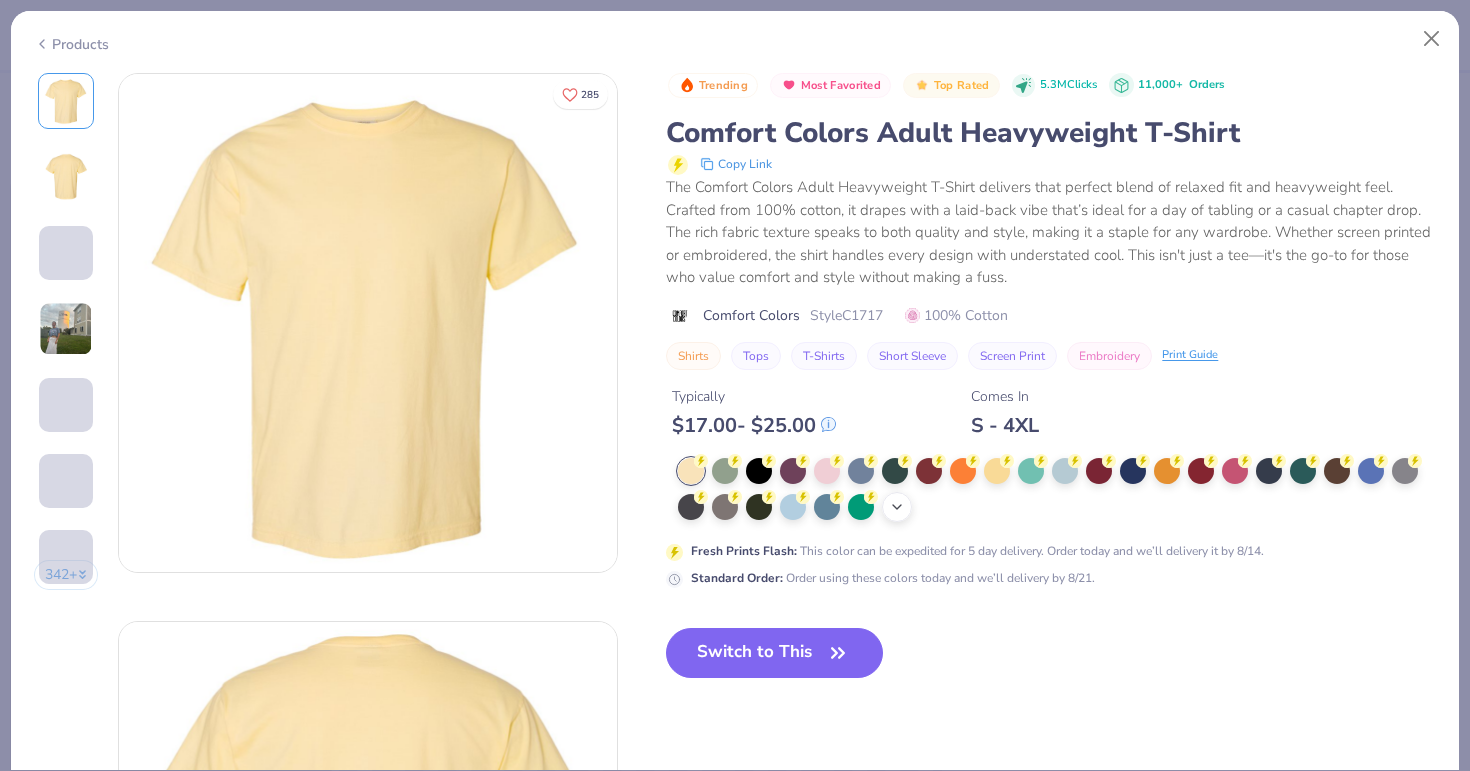 click 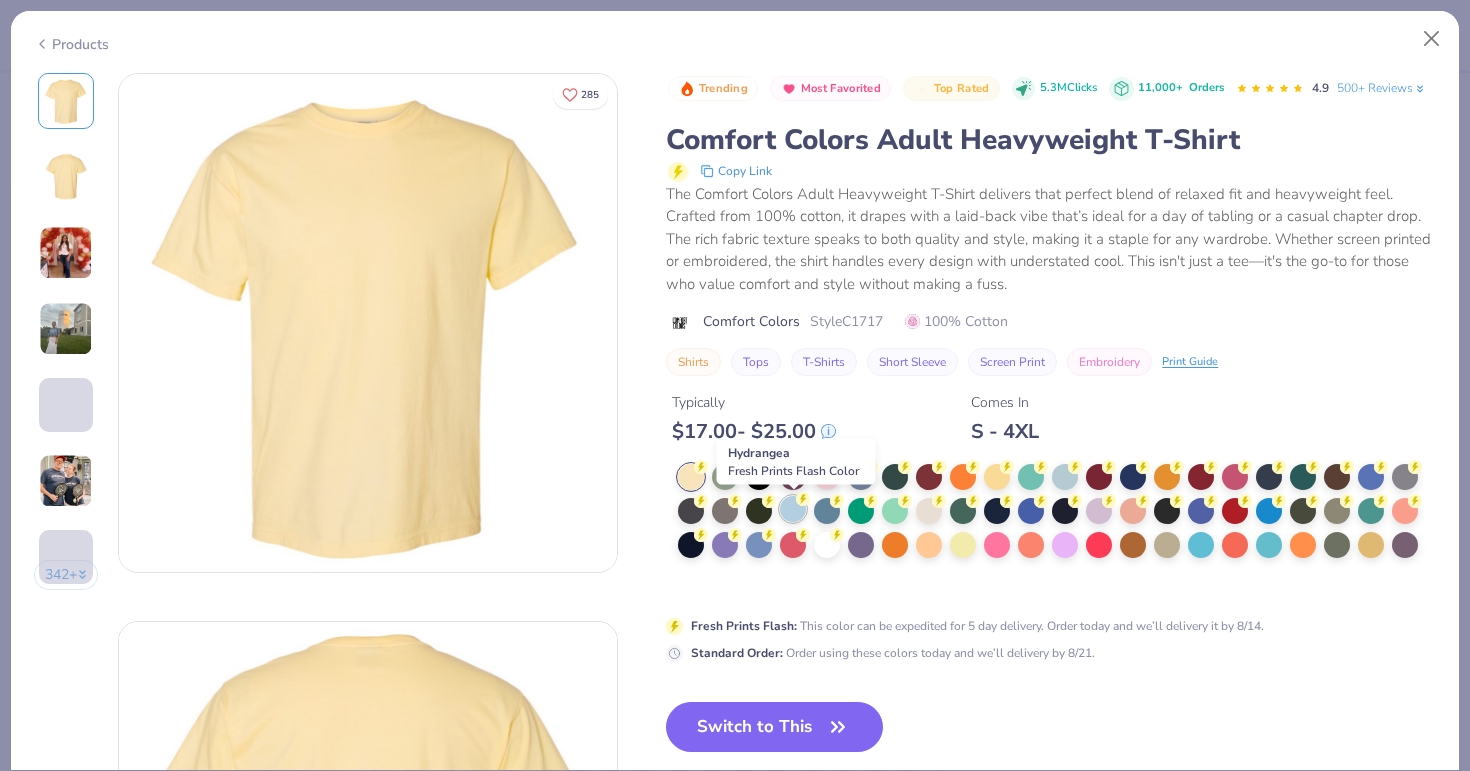 click at bounding box center [793, 509] 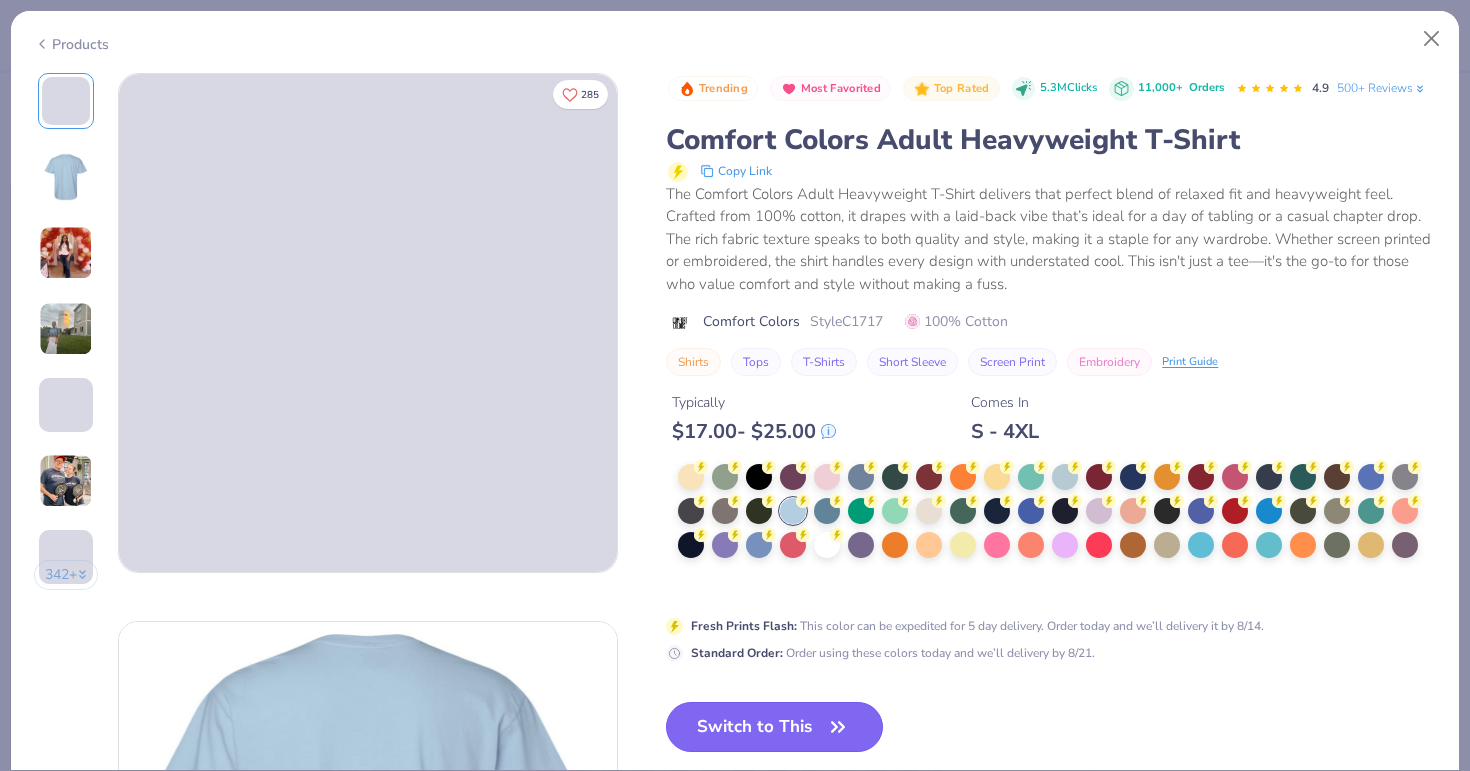 click on "Switch to This" at bounding box center [774, 727] 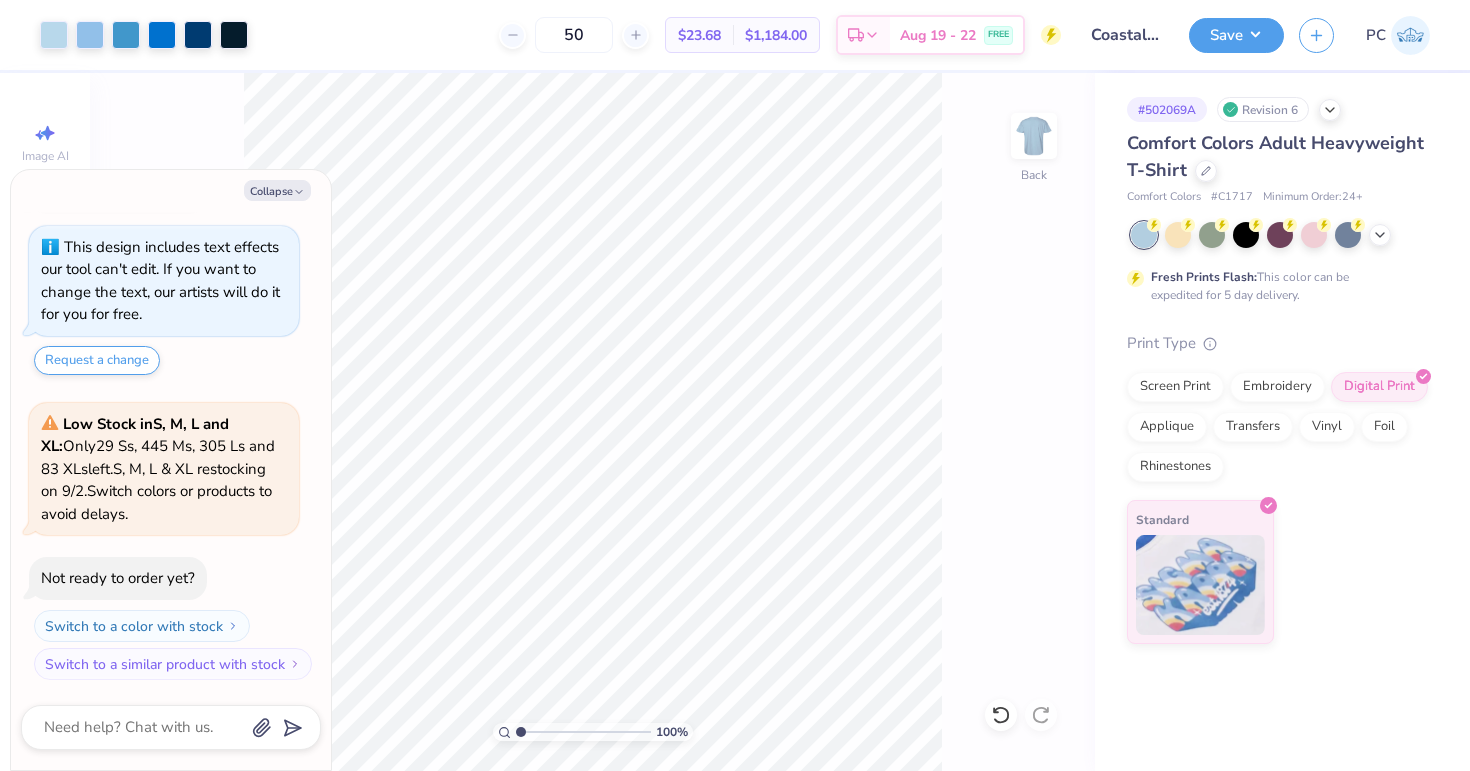 click at bounding box center [1280, 235] 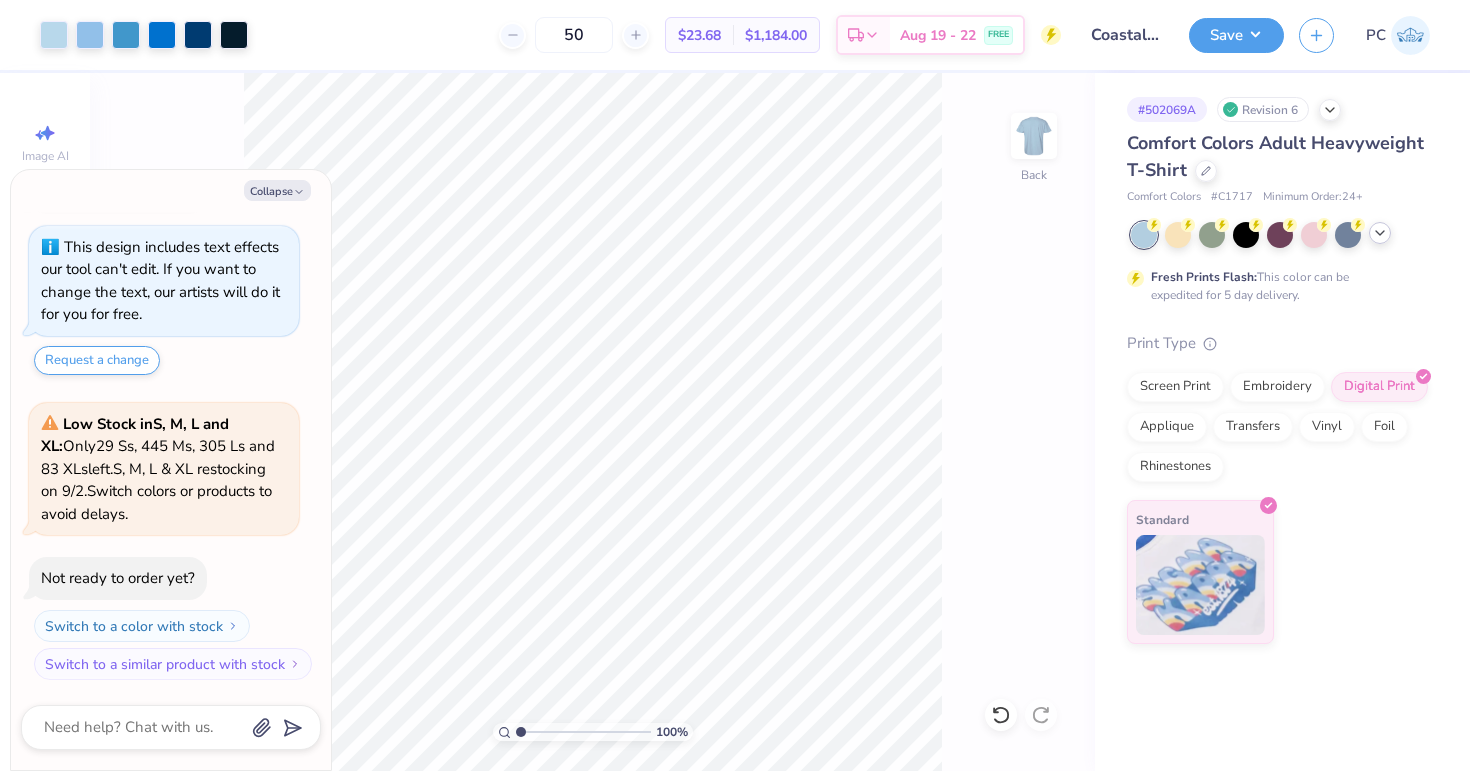 click 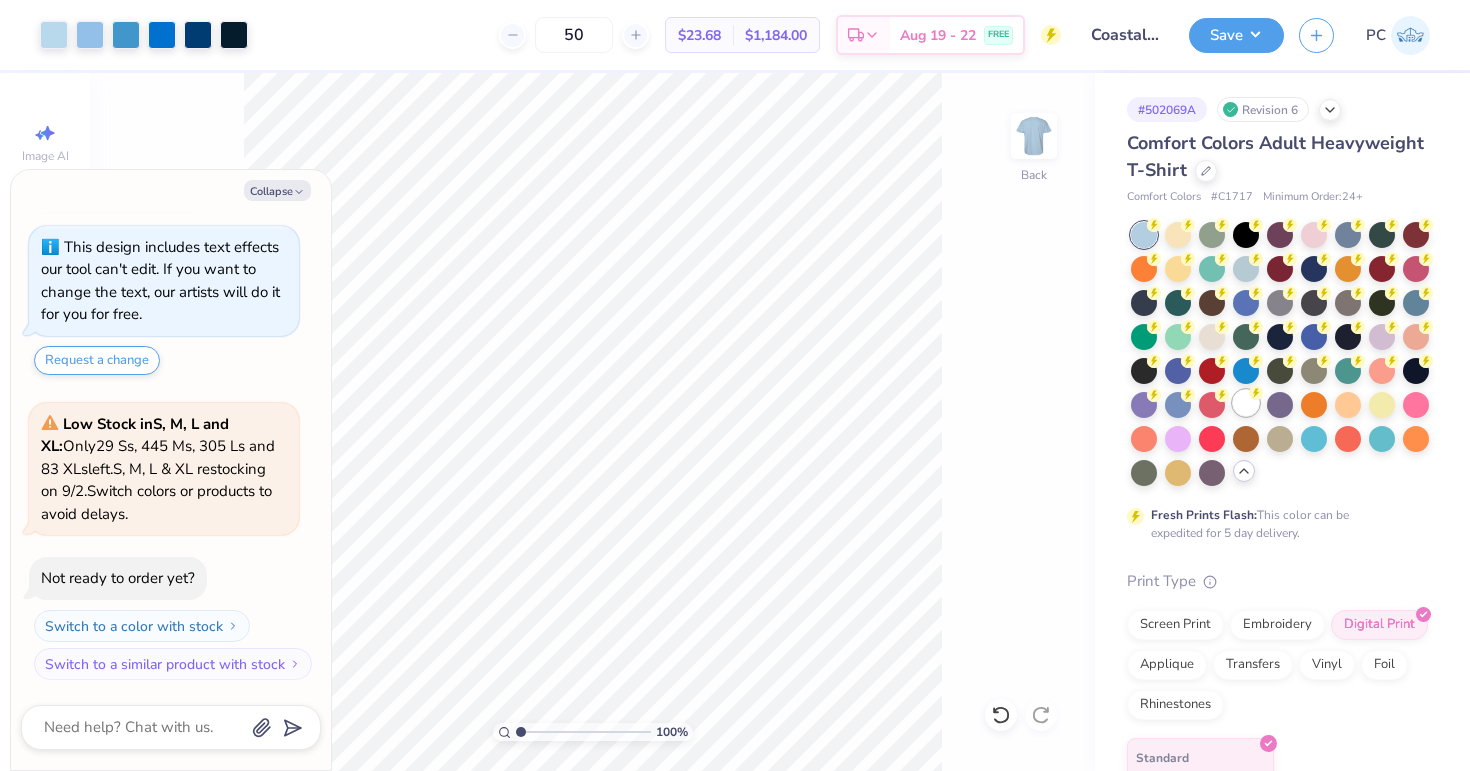 click at bounding box center [1246, 403] 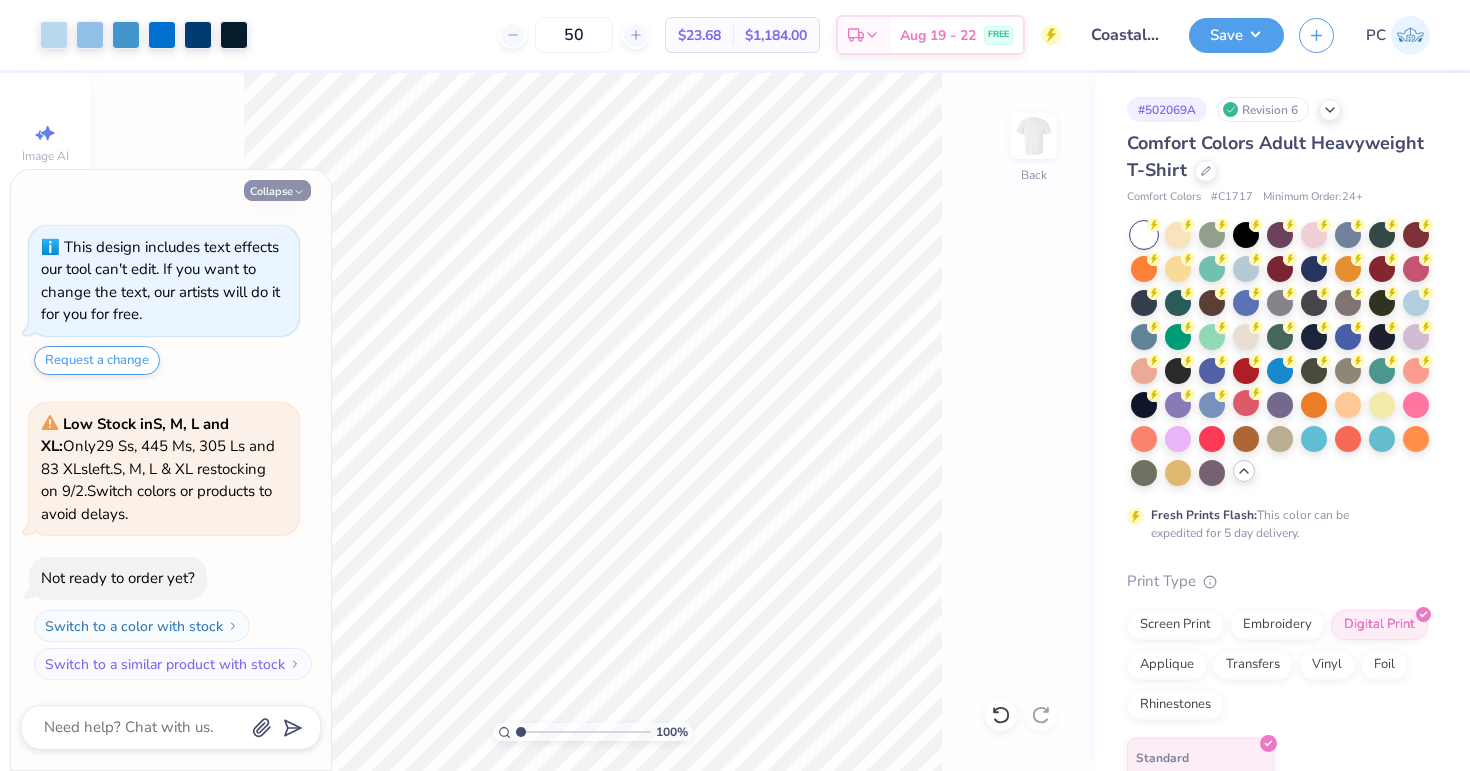 click on "Collapse" at bounding box center (277, 190) 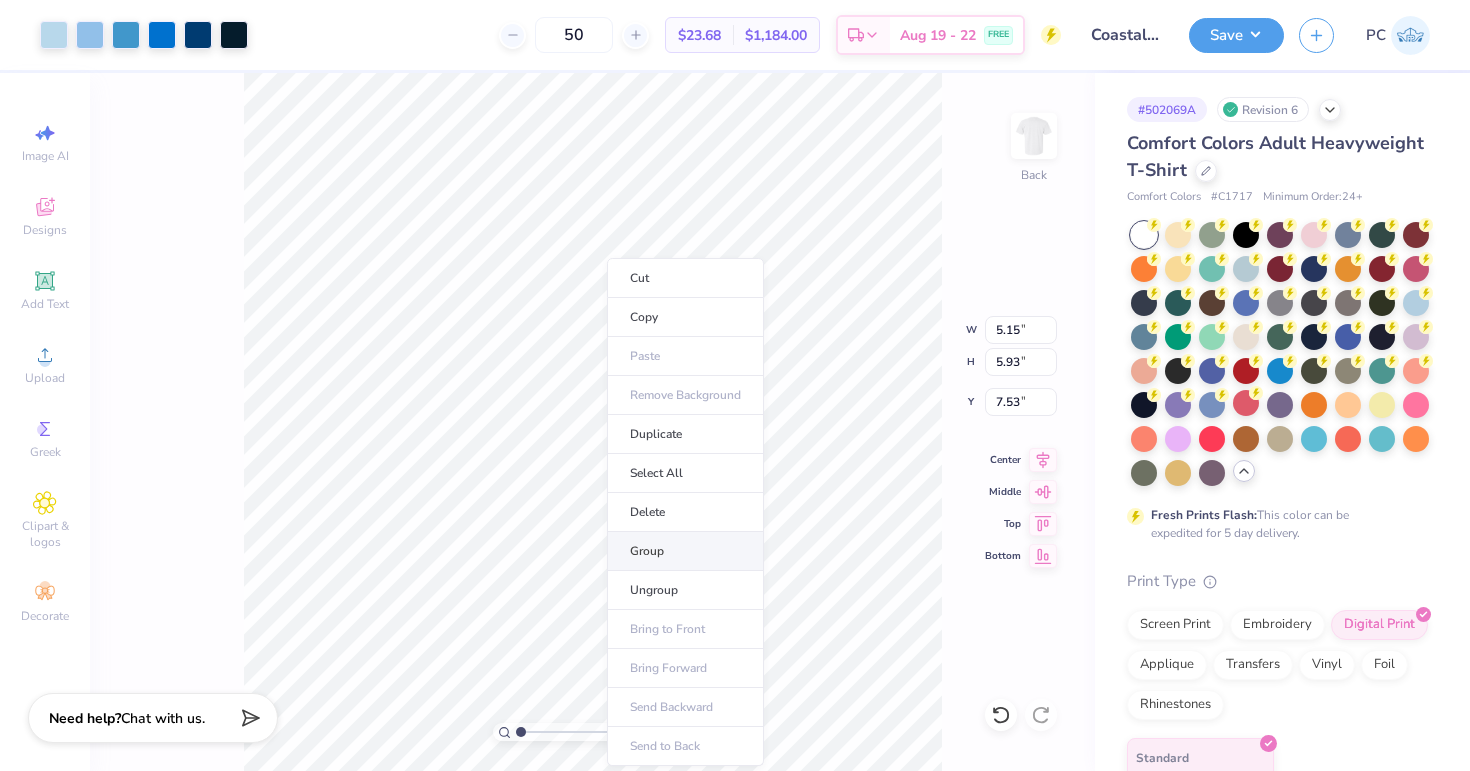 click on "Group" at bounding box center [685, 551] 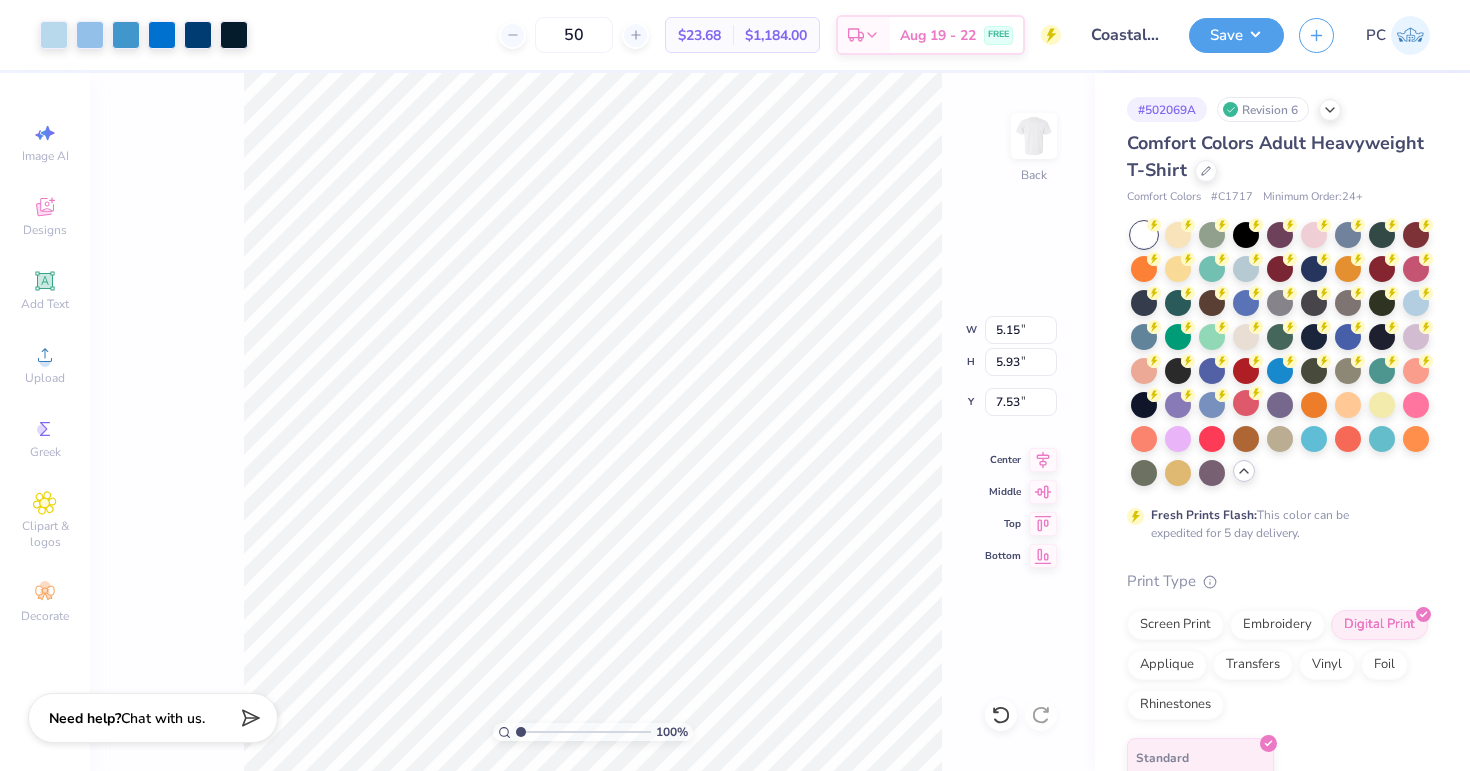 type on "7.76" 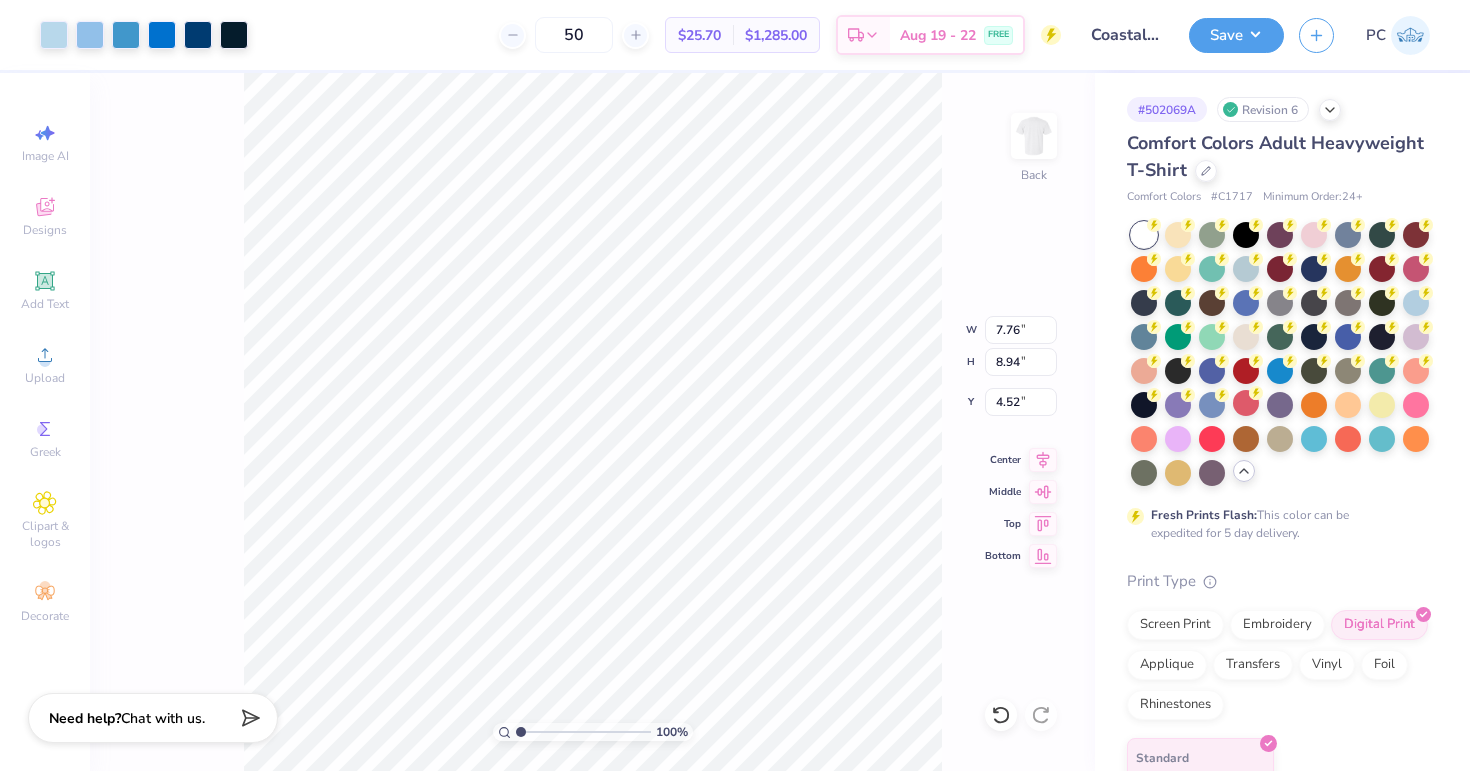 type on "3.56" 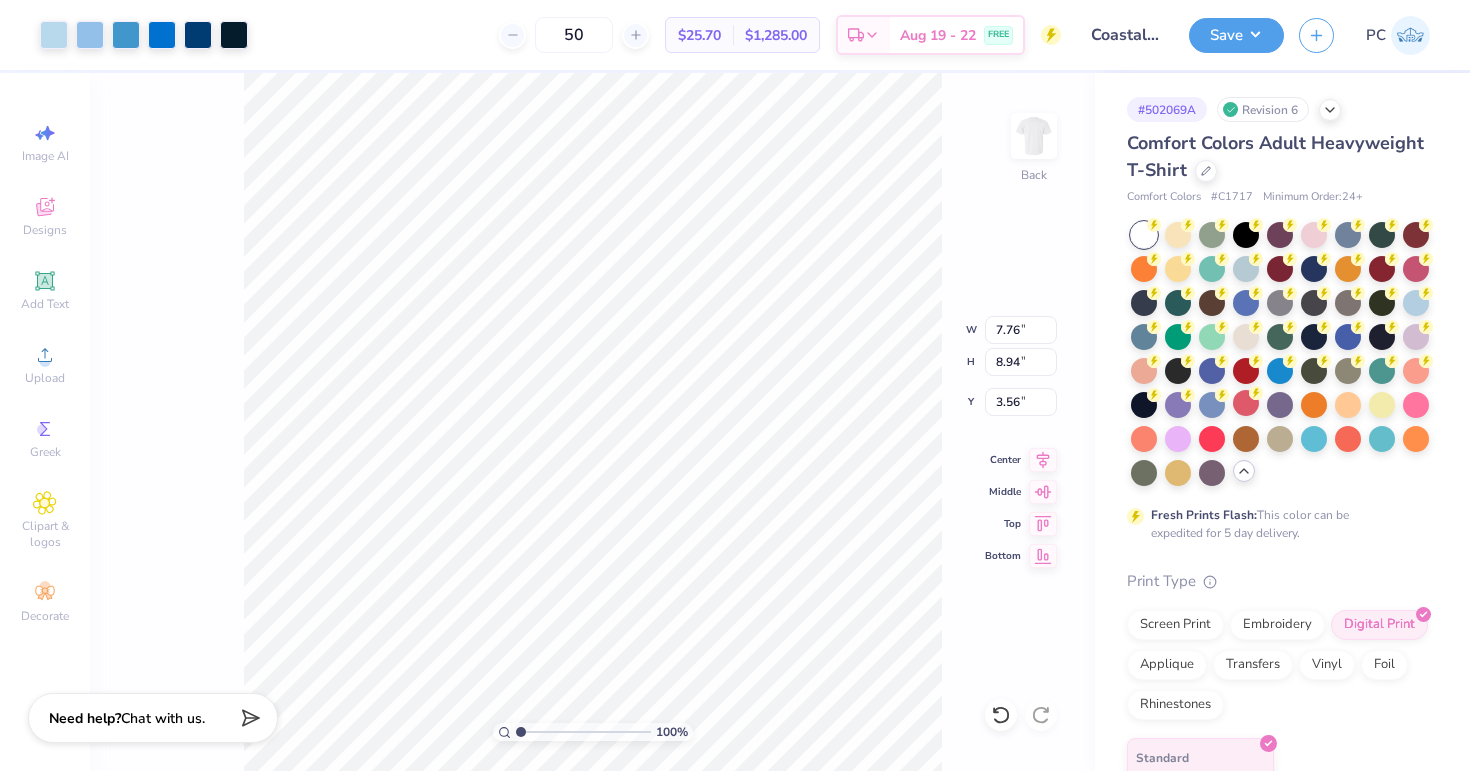click on "100  % Back W 7.76 7.76 " H 8.94 8.94 " Y 3.56 3.56 " Center Middle Top Bottom" at bounding box center [592, 422] 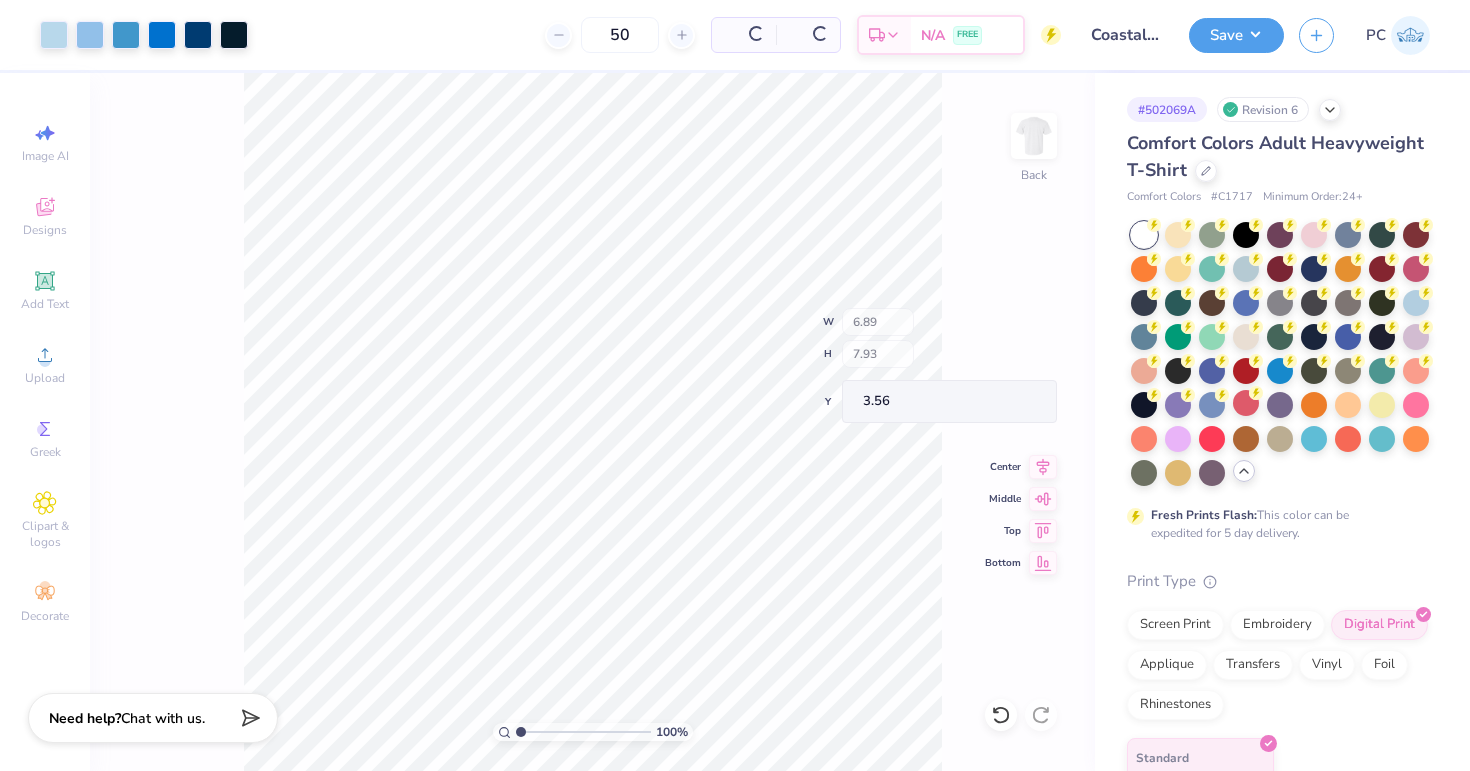 type on "6.89" 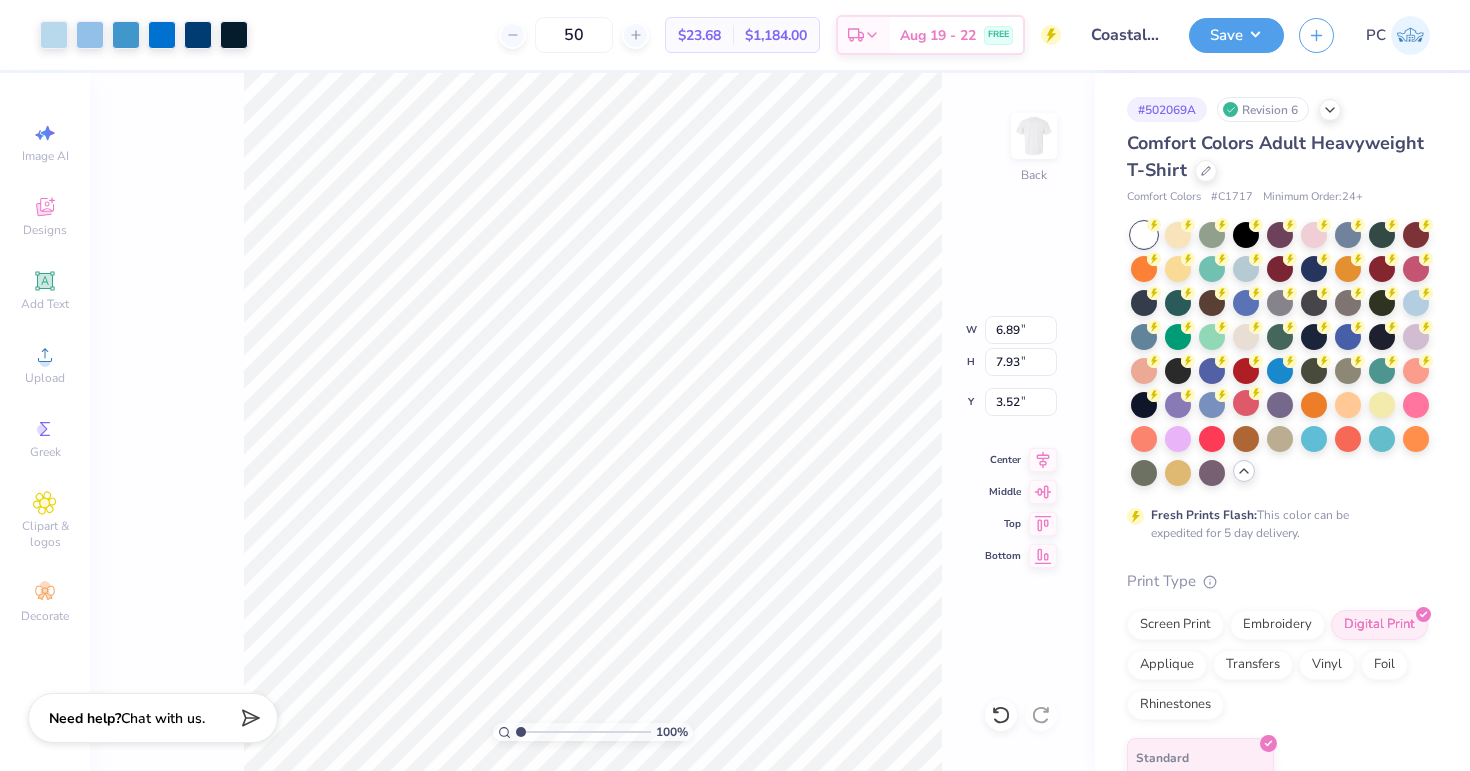type on "3.52" 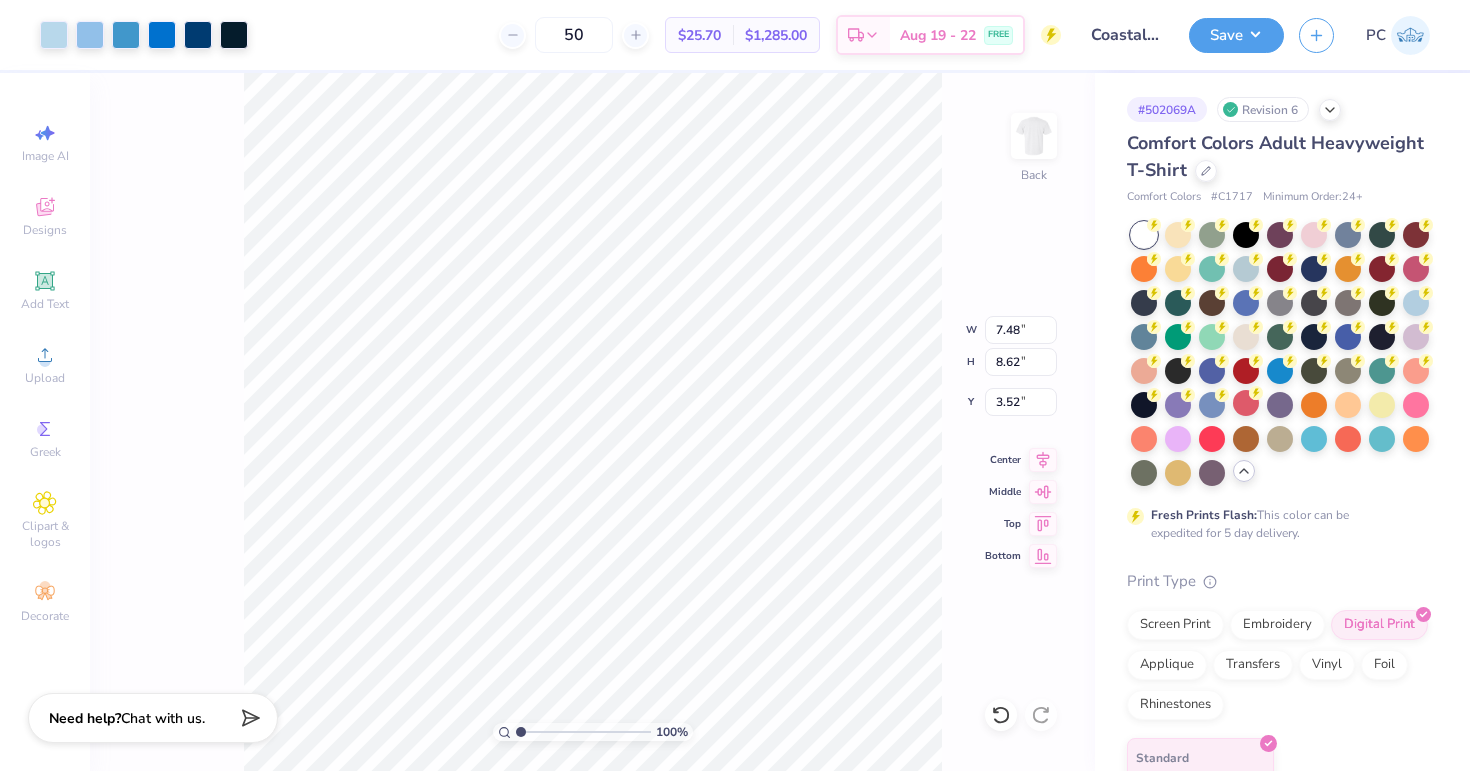 type on "3.88" 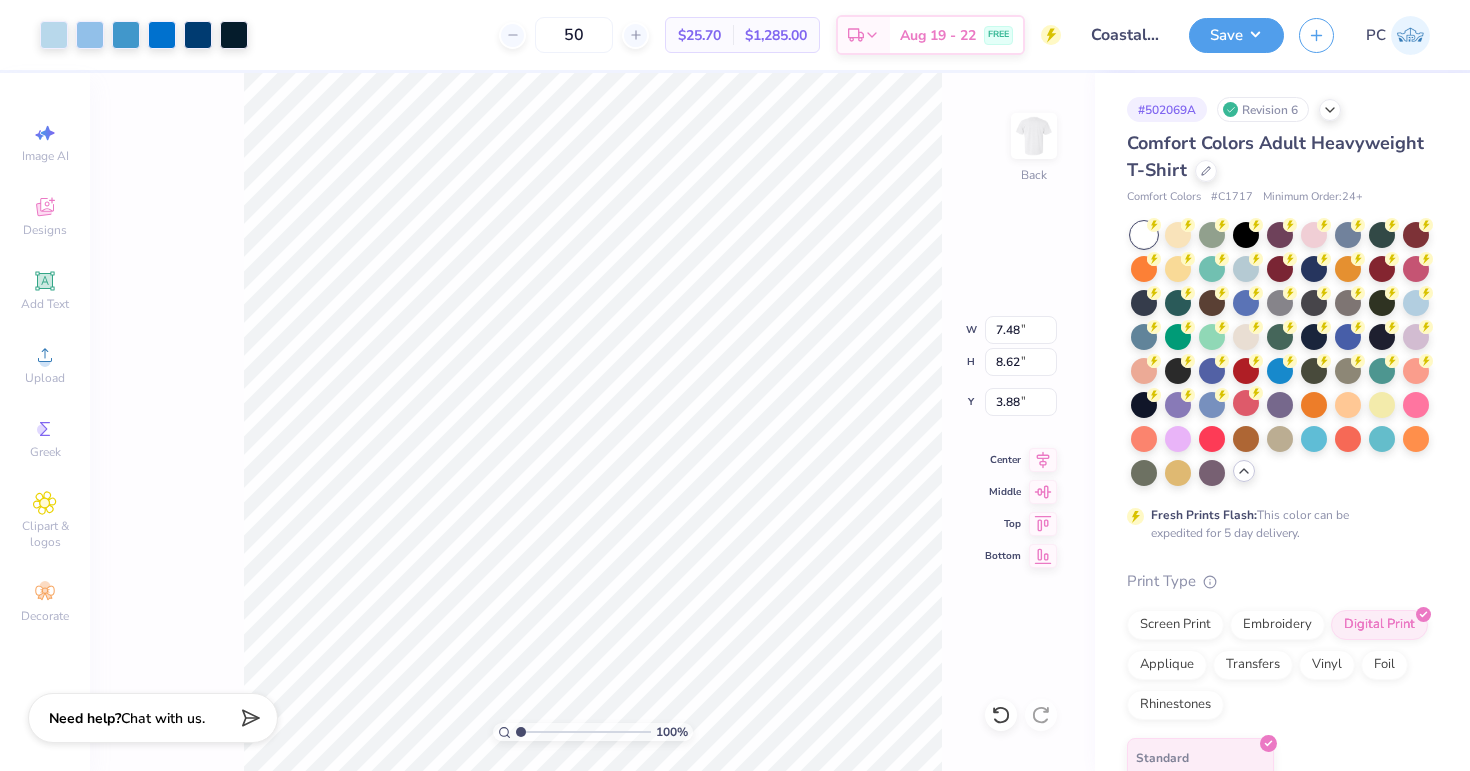 click on "100  % Back W 7.48 7.48 " H 8.62 8.62 " Y 3.88 3.88 " Center Middle Top Bottom" at bounding box center [592, 422] 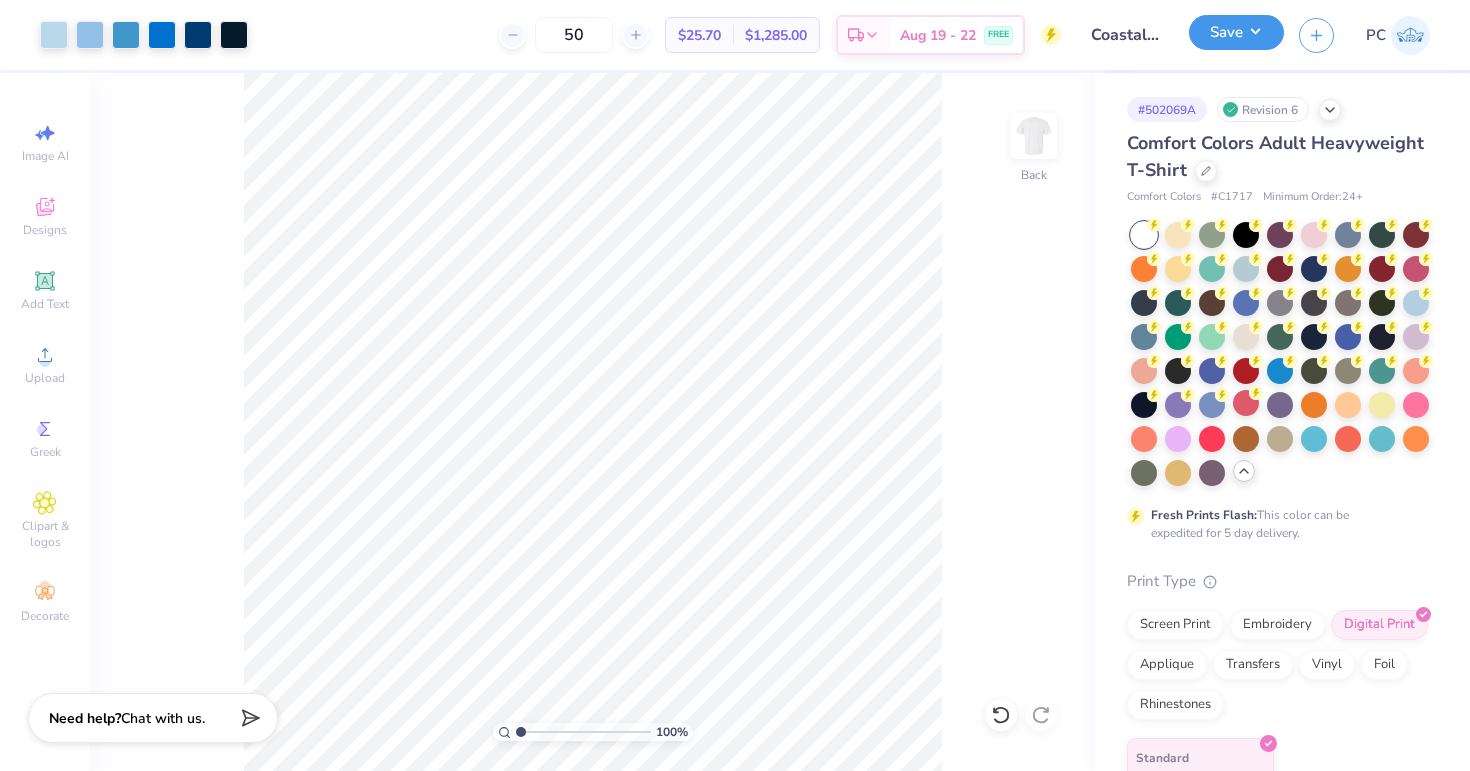 click on "Save" at bounding box center [1236, 32] 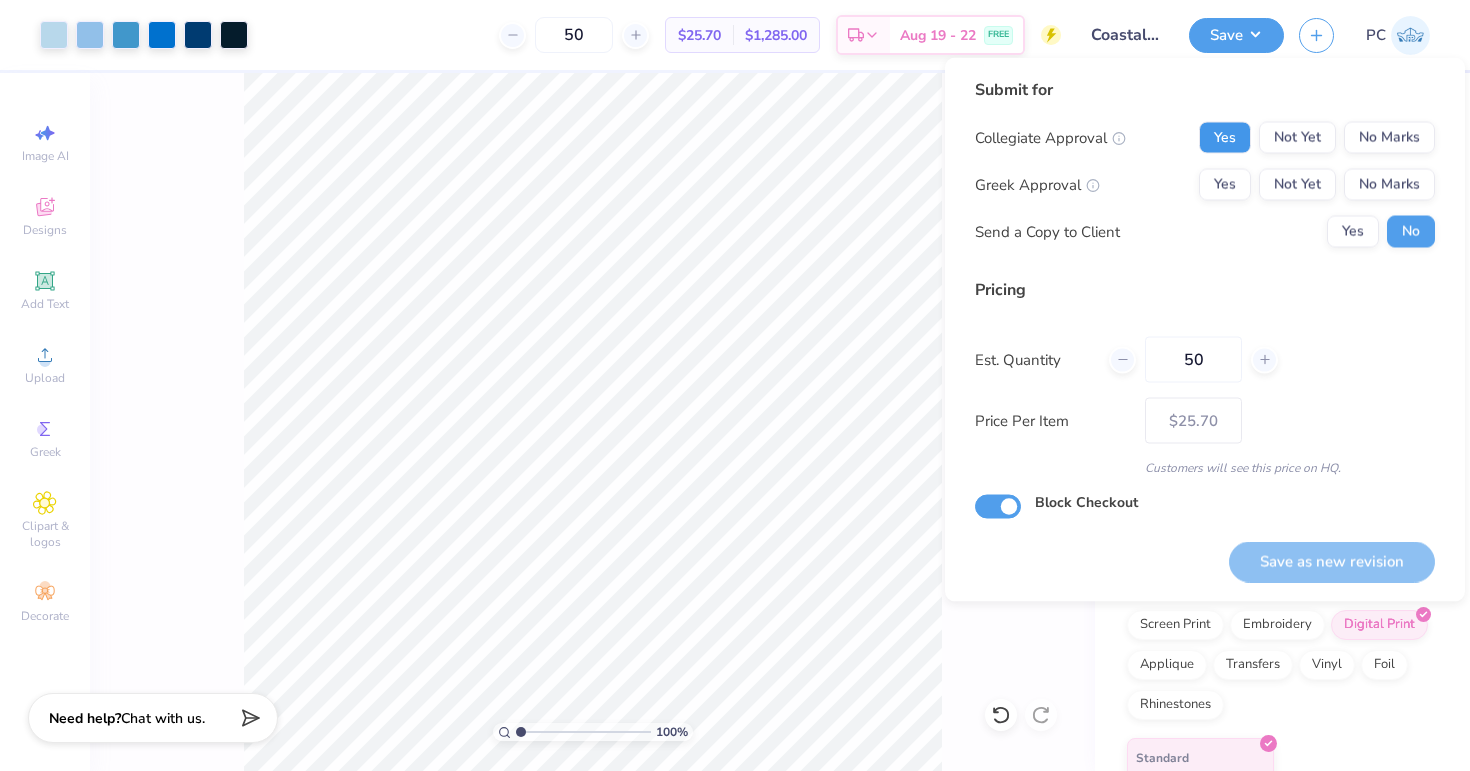 click on "Yes" at bounding box center [1225, 138] 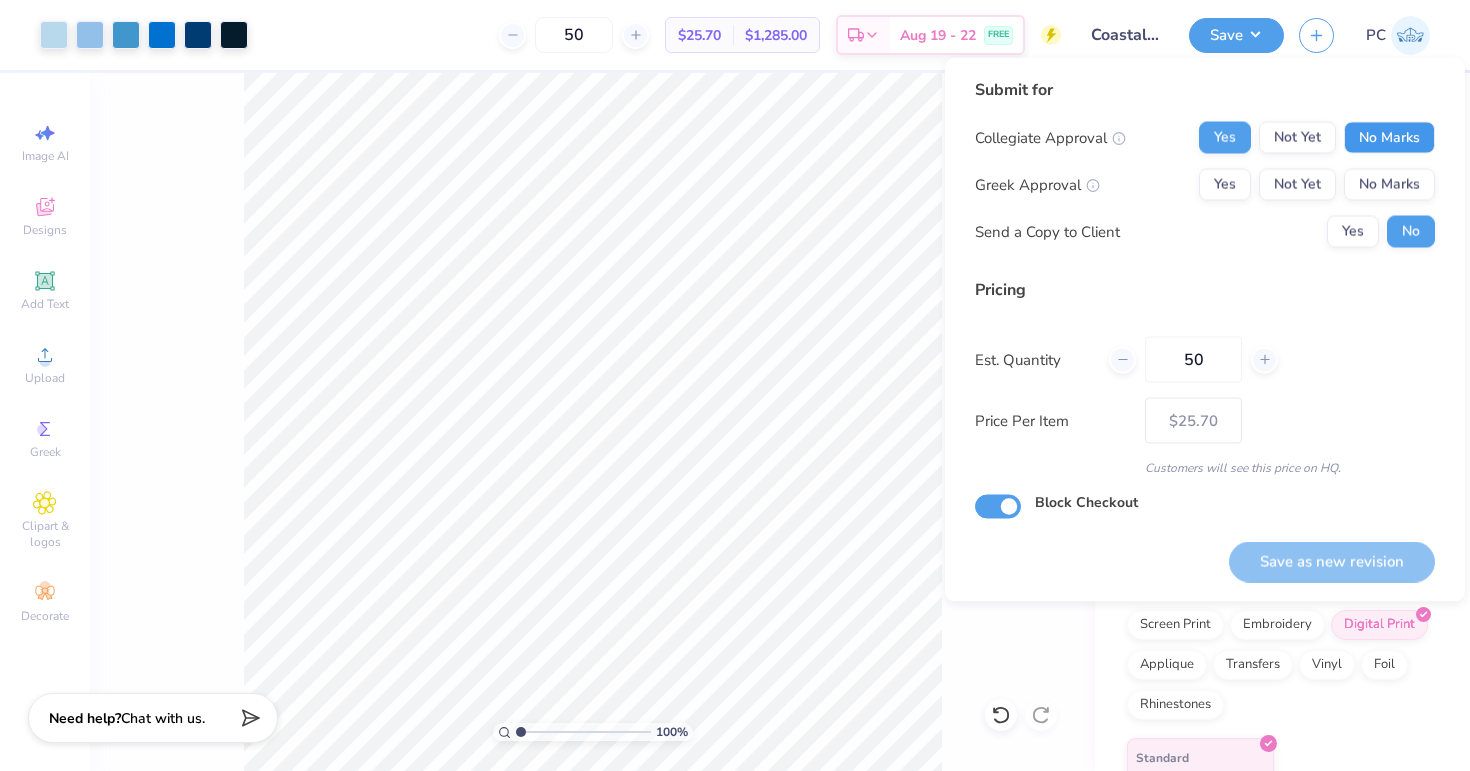 click on "No Marks" at bounding box center [1389, 138] 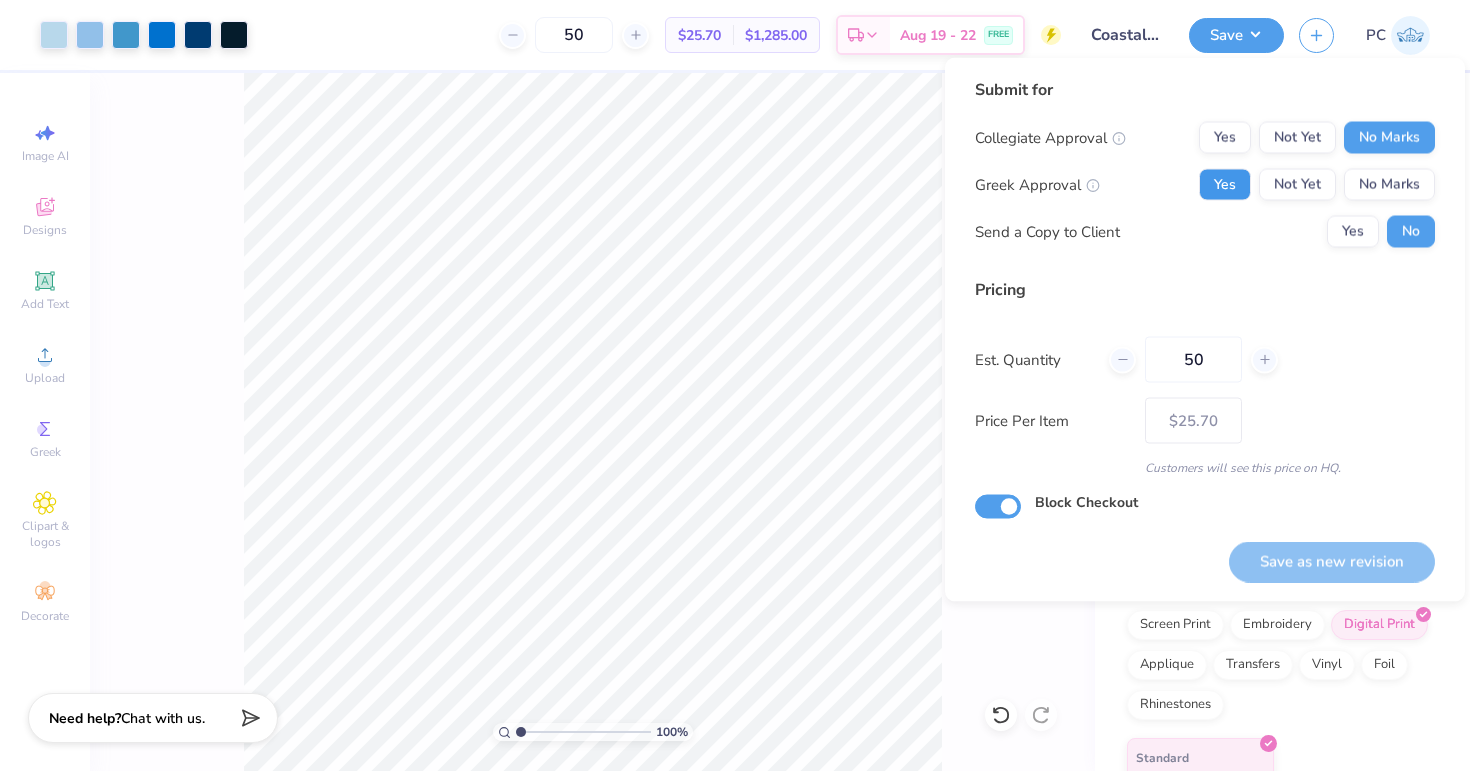 click on "Yes" at bounding box center (1225, 185) 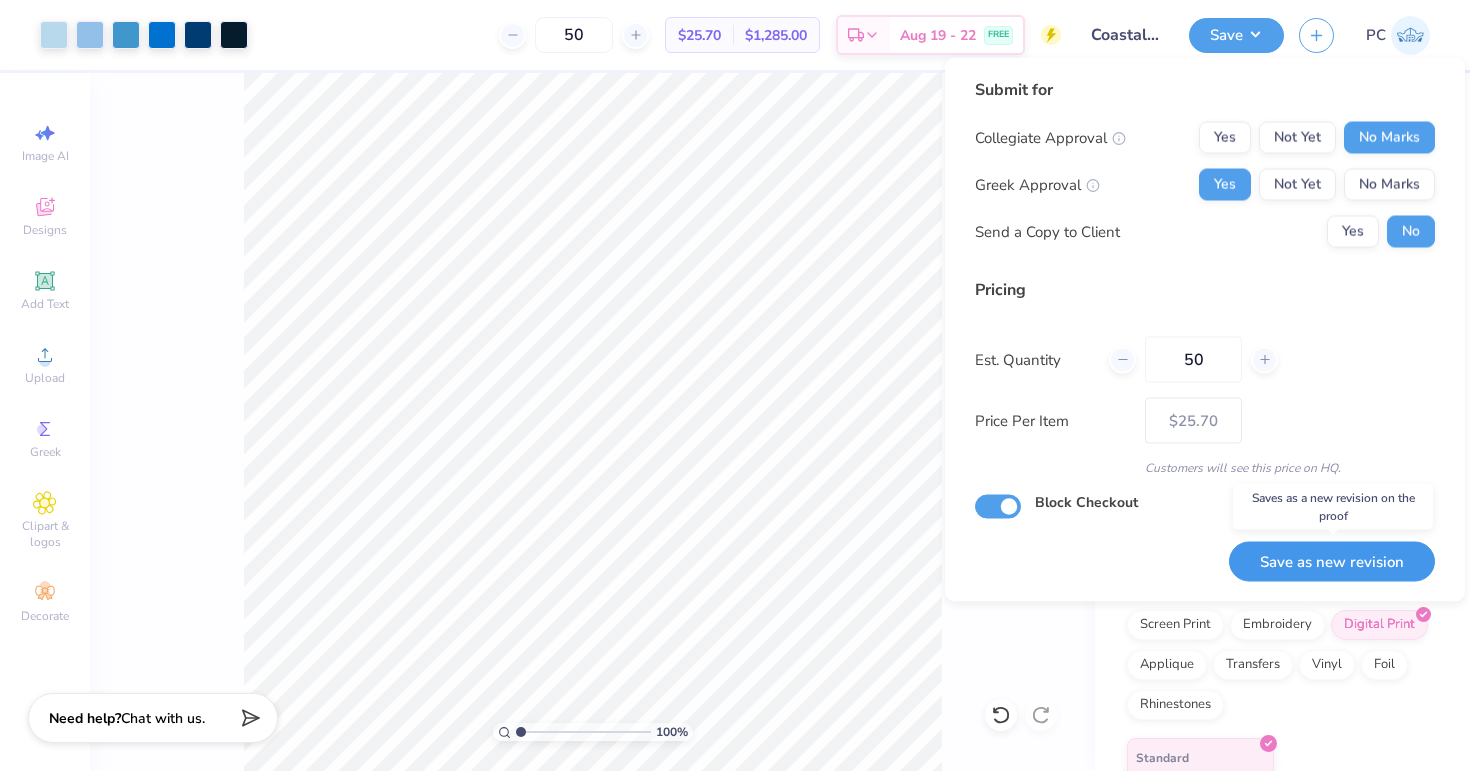 click on "Save as new revision" at bounding box center (1332, 561) 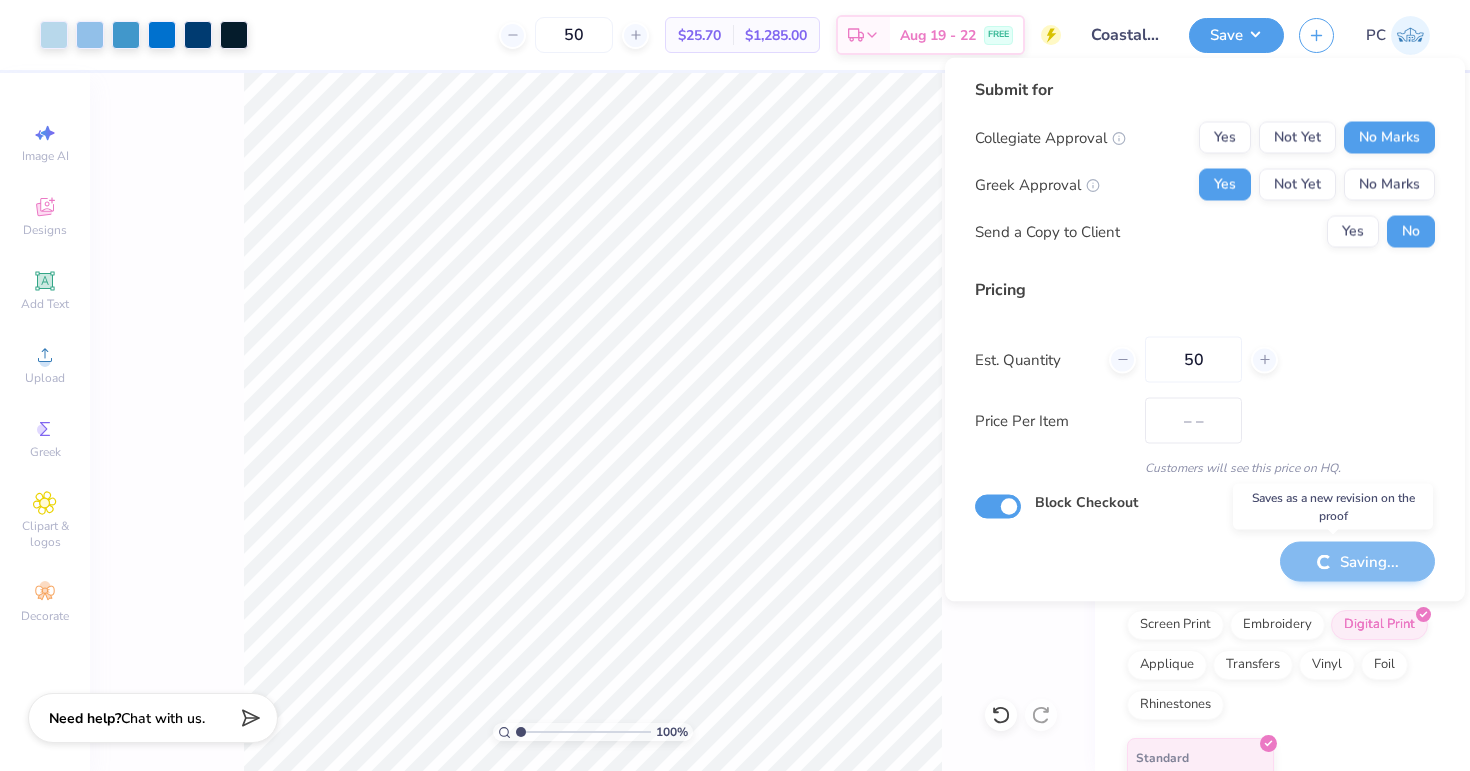 type on "$25.70" 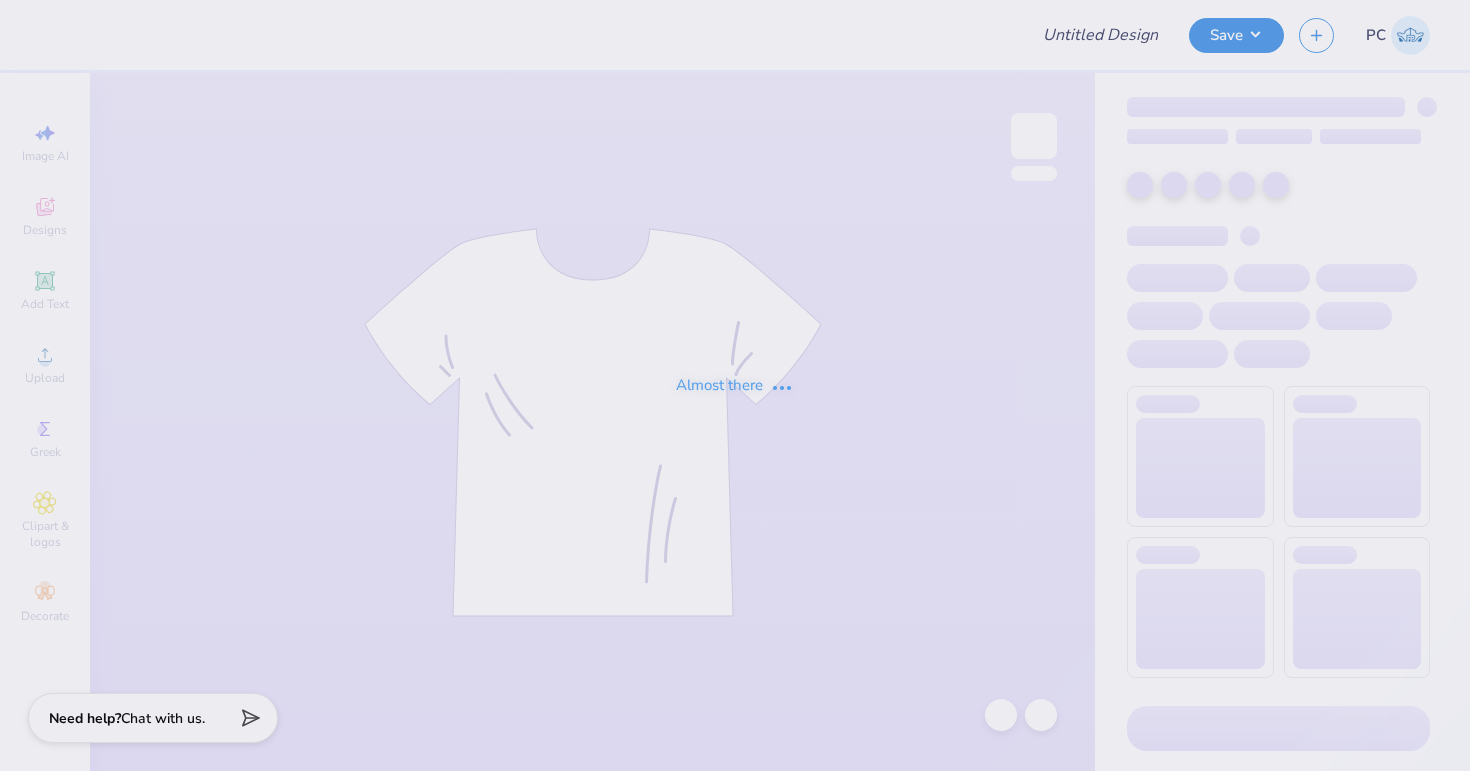 scroll, scrollTop: 0, scrollLeft: 0, axis: both 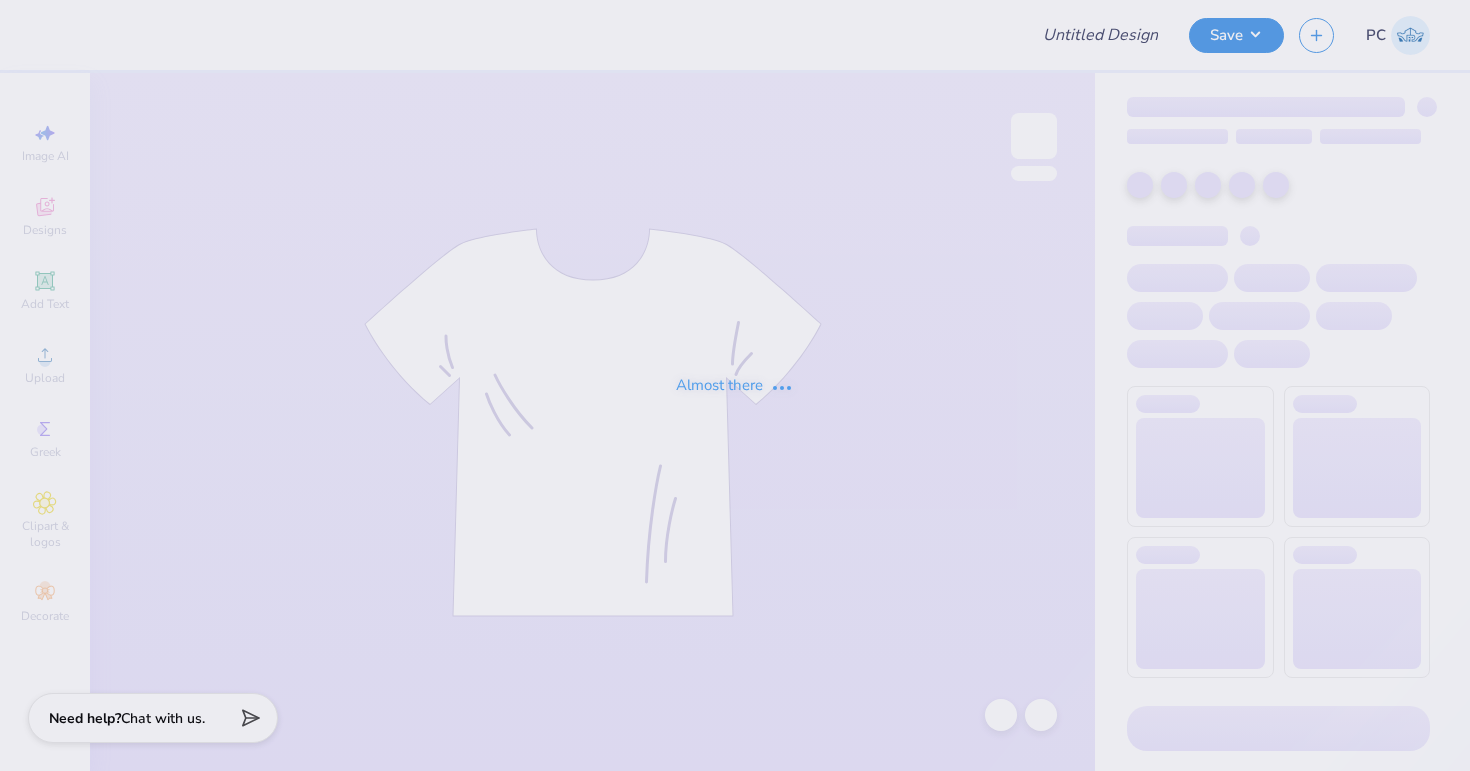 type on "Coastal Cowgirl Merch" 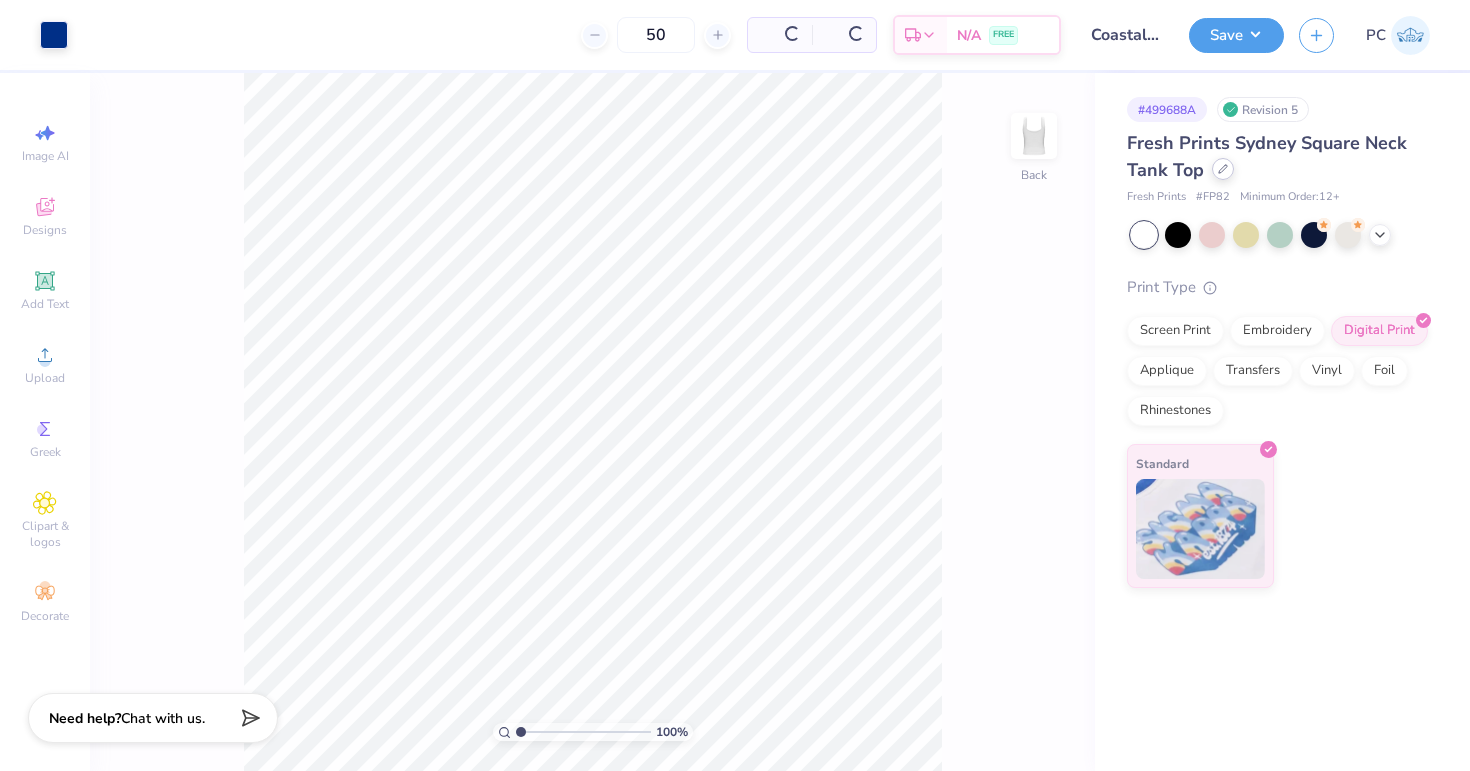 click 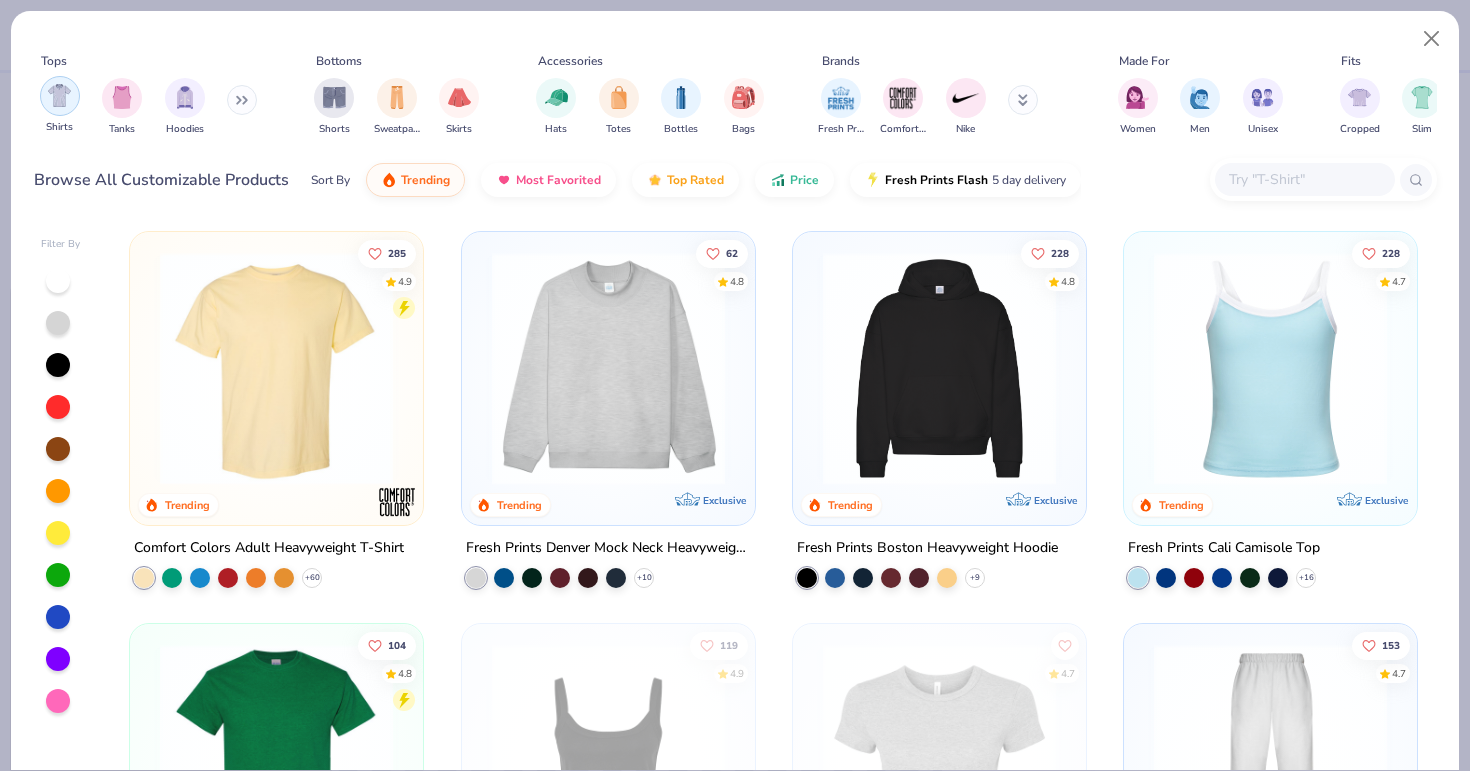 click at bounding box center [59, 95] 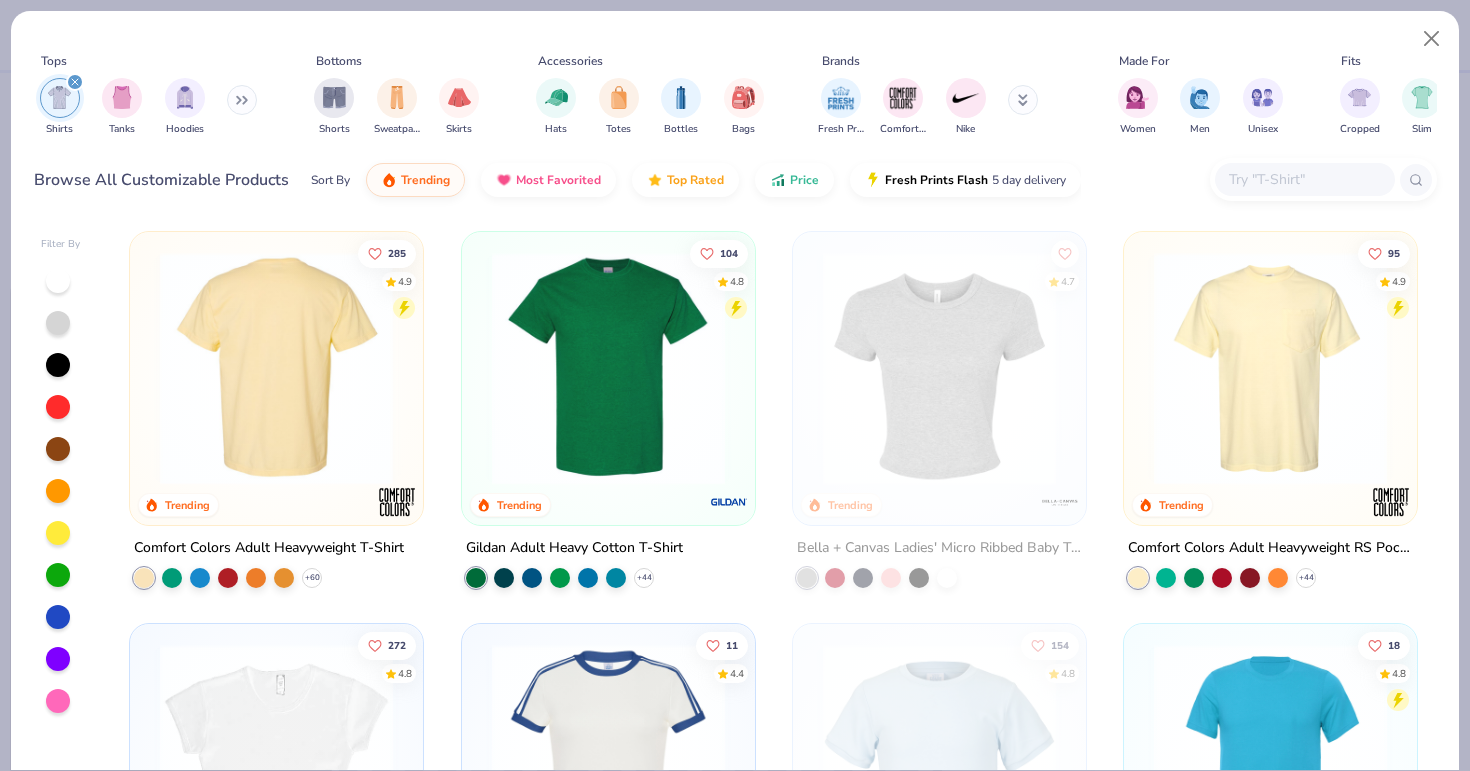 click at bounding box center (276, 368) 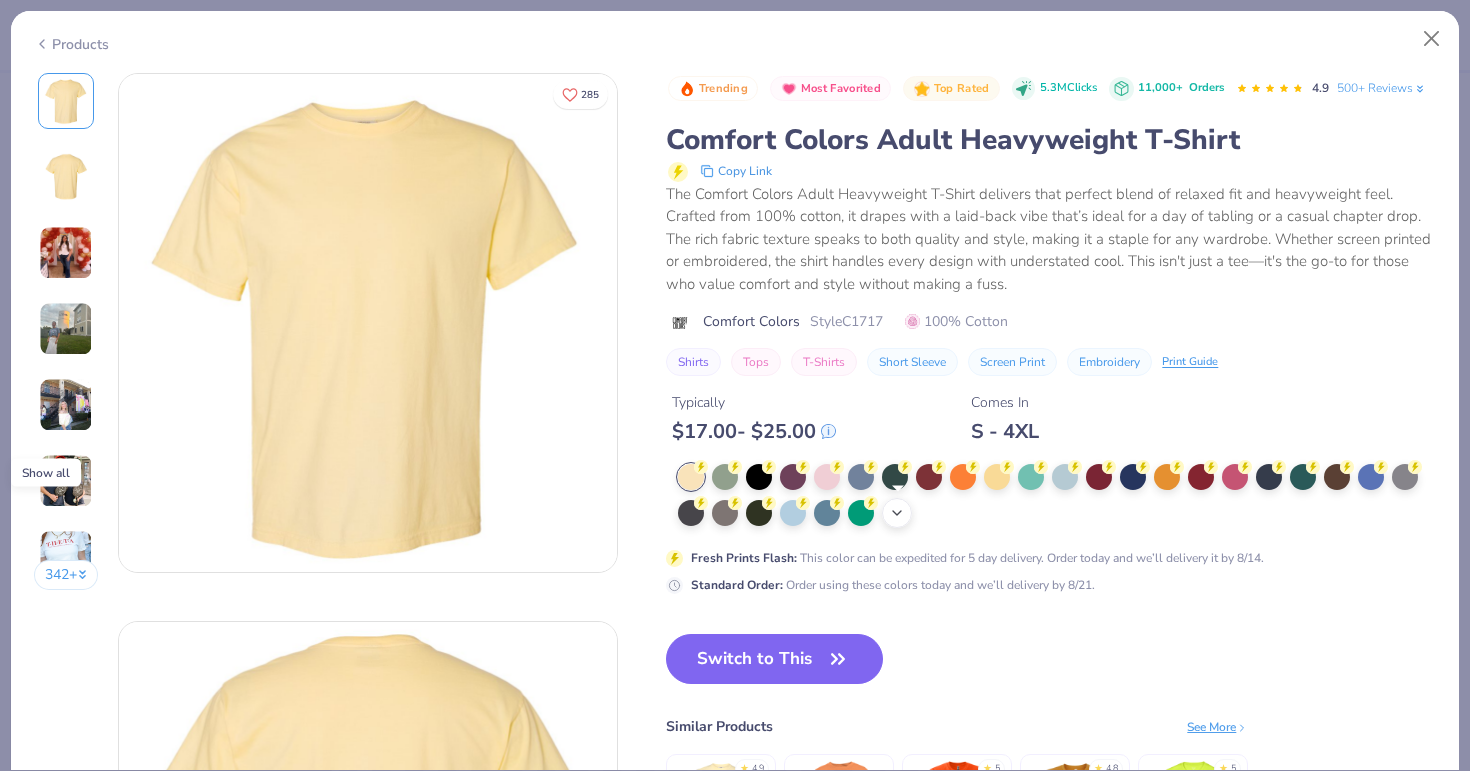click 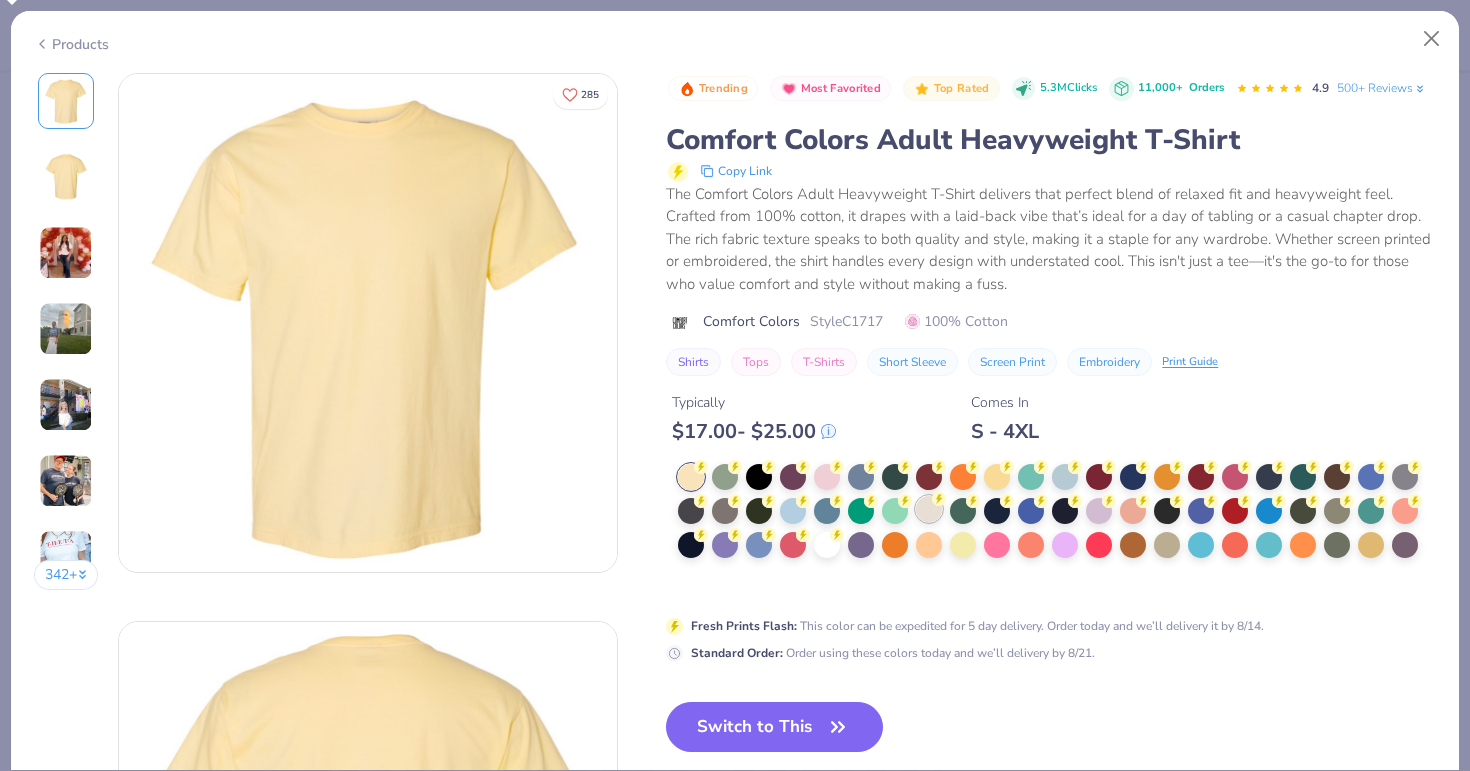 click at bounding box center [929, 509] 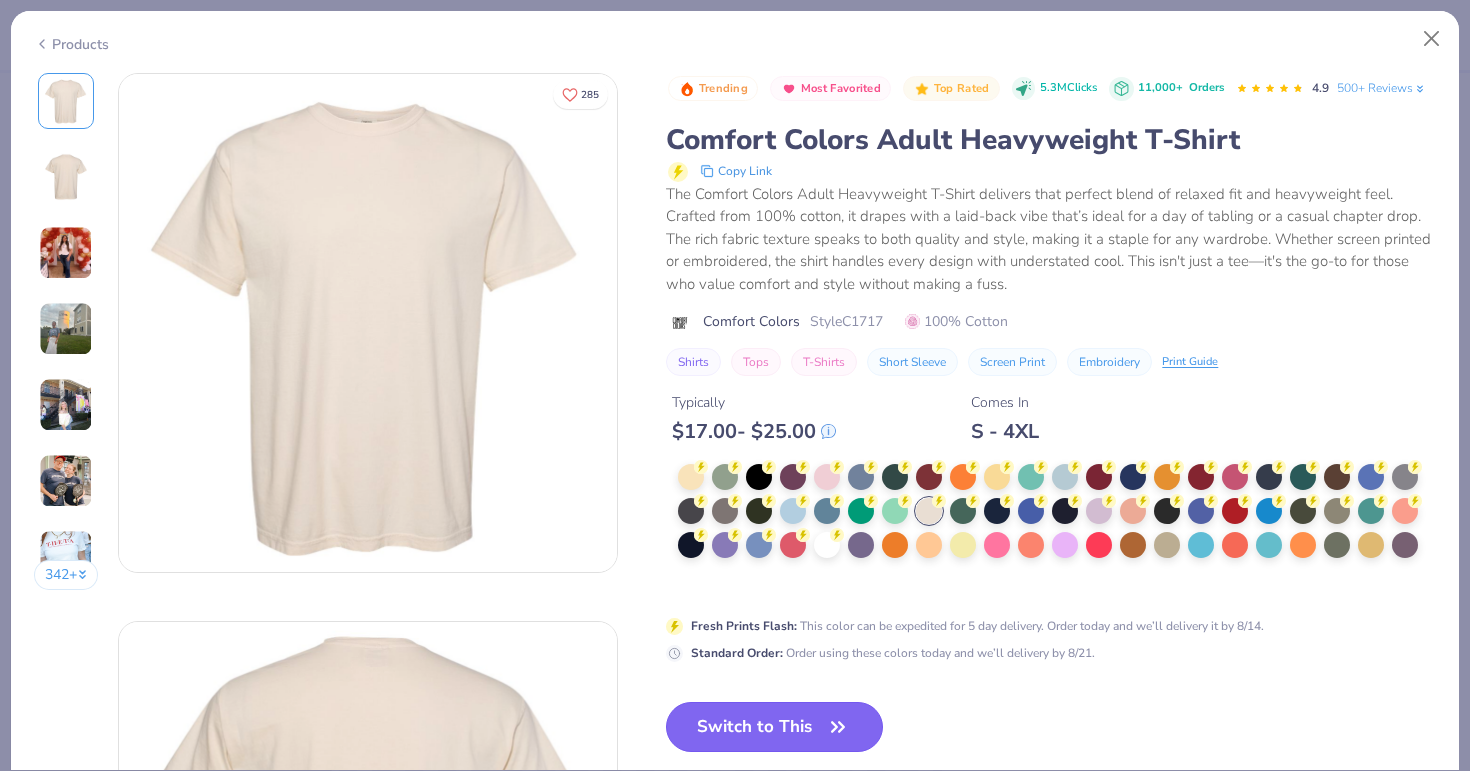 click on "Switch to This" at bounding box center [774, 727] 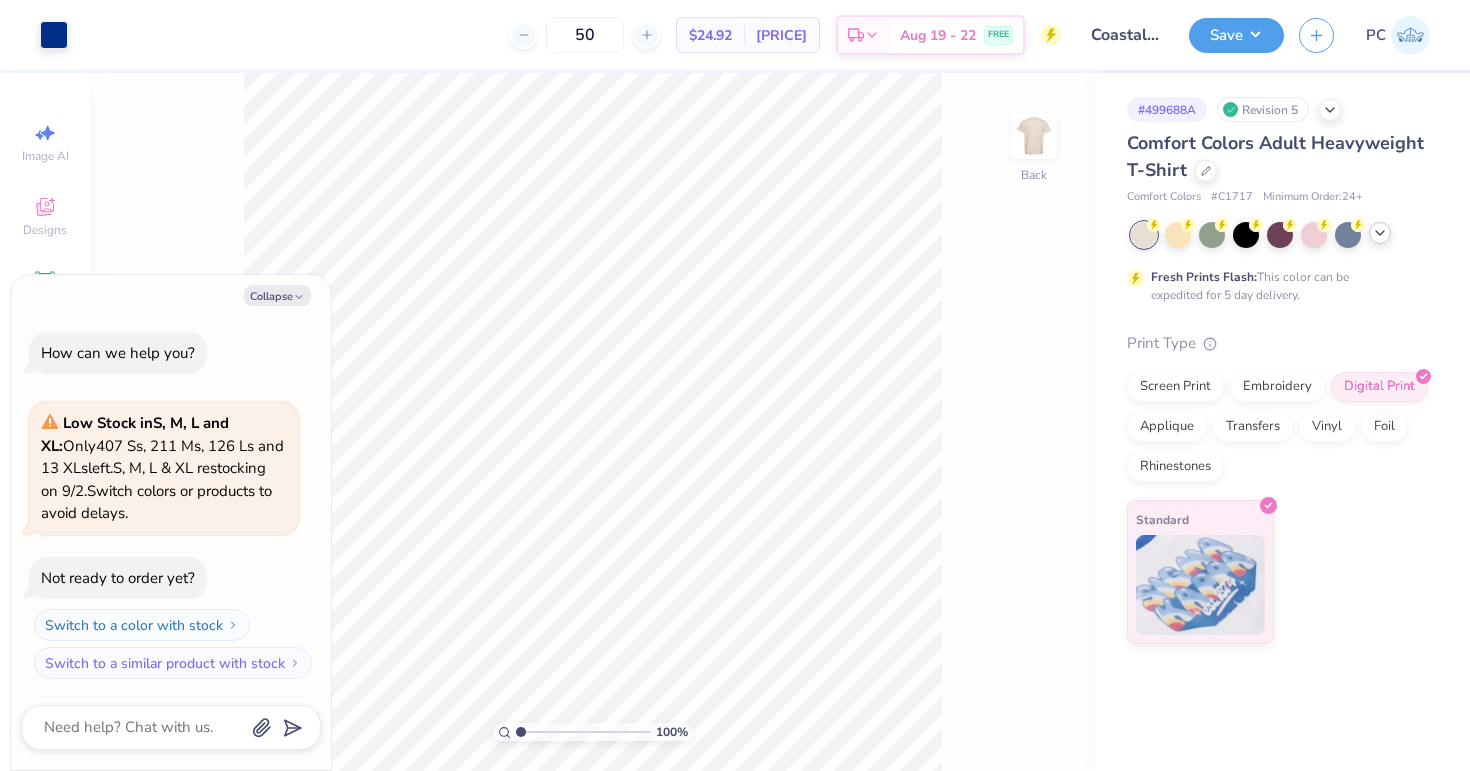 click at bounding box center (1280, 235) 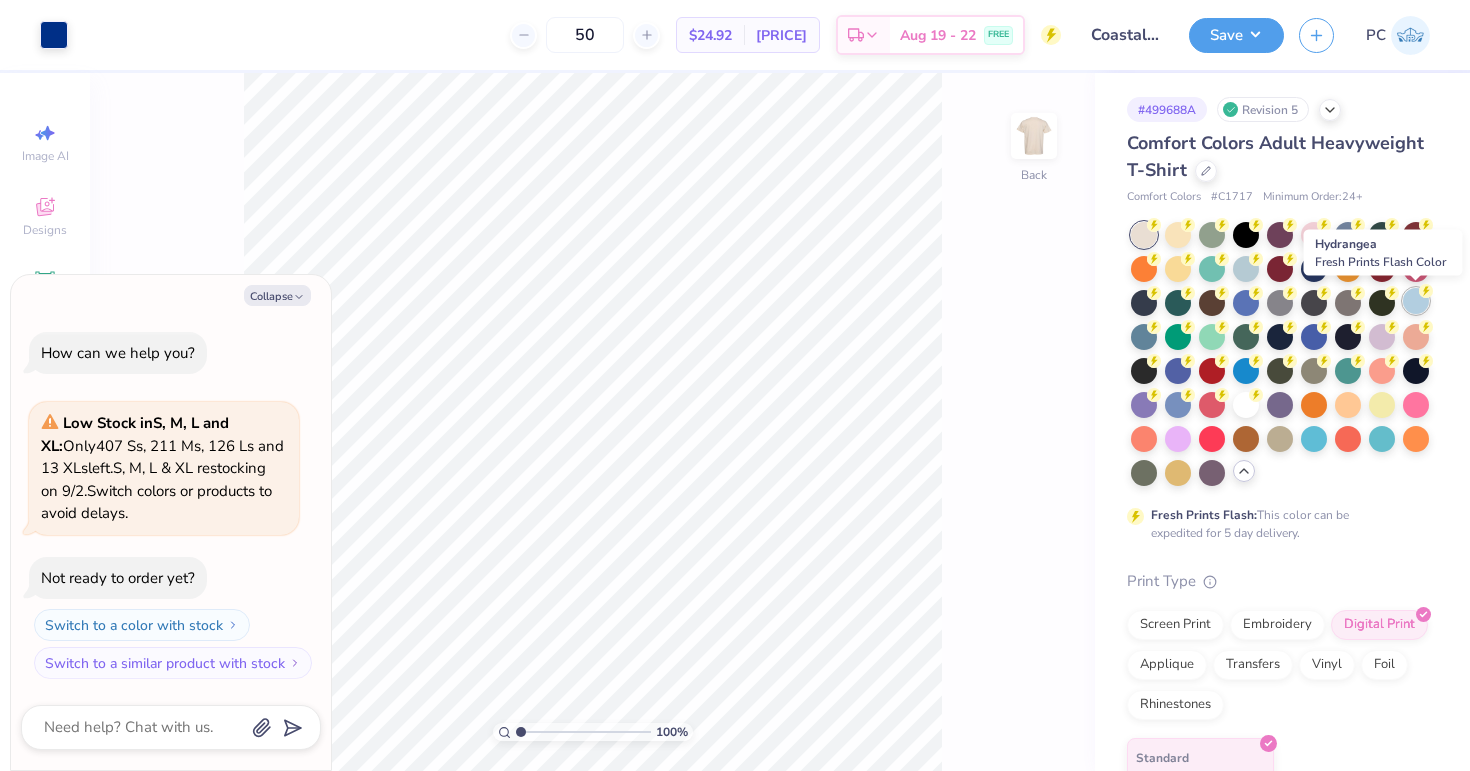 click at bounding box center [1416, 301] 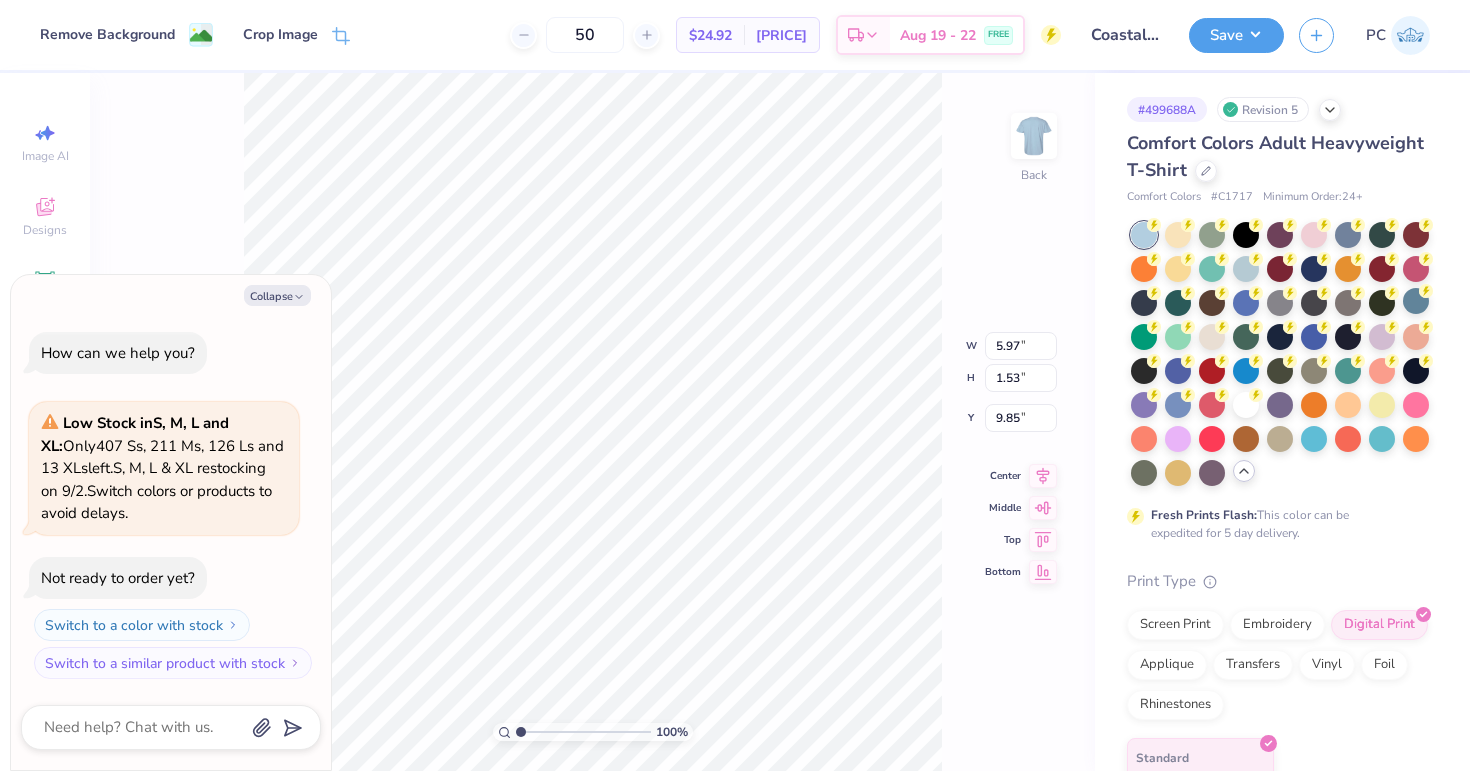 type on "x" 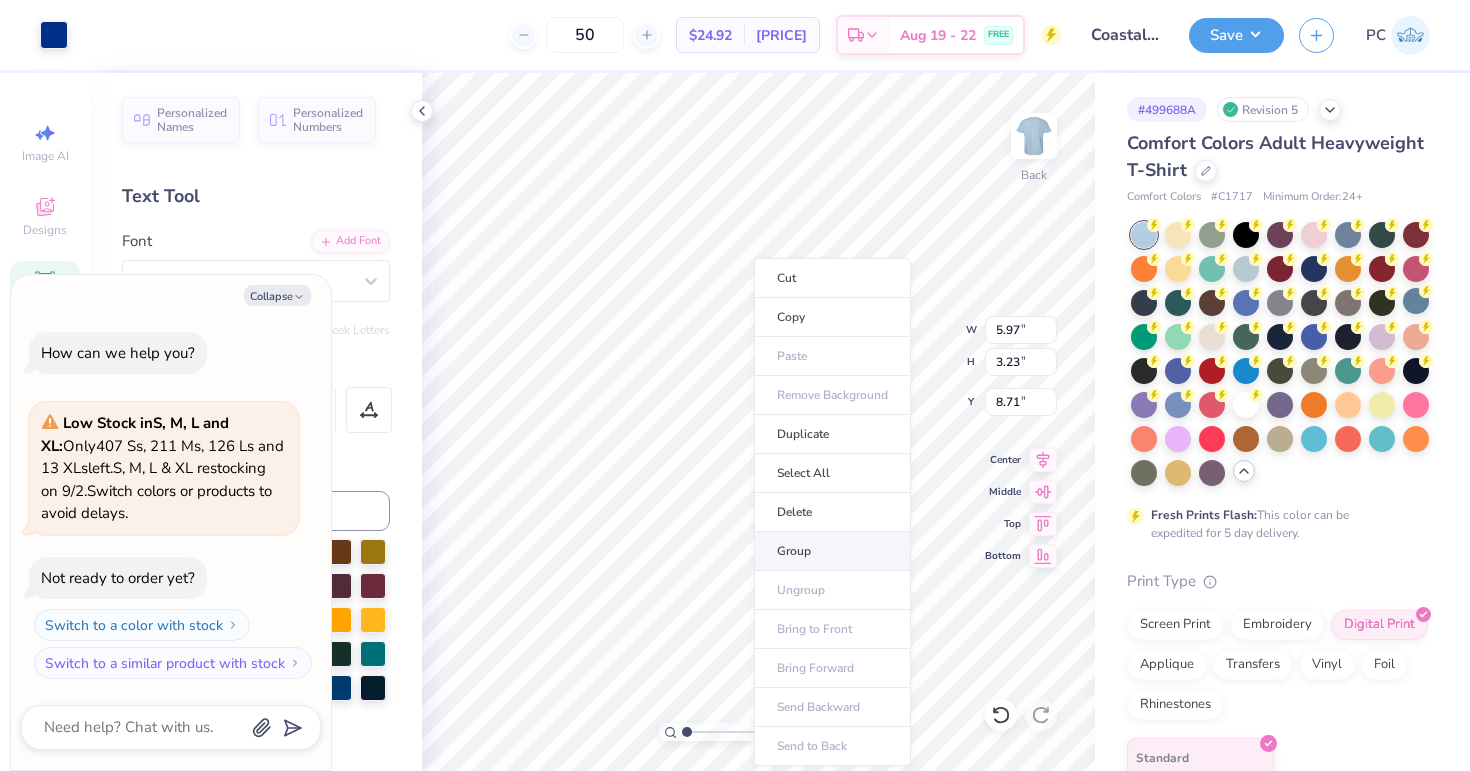click on "Group" at bounding box center [832, 551] 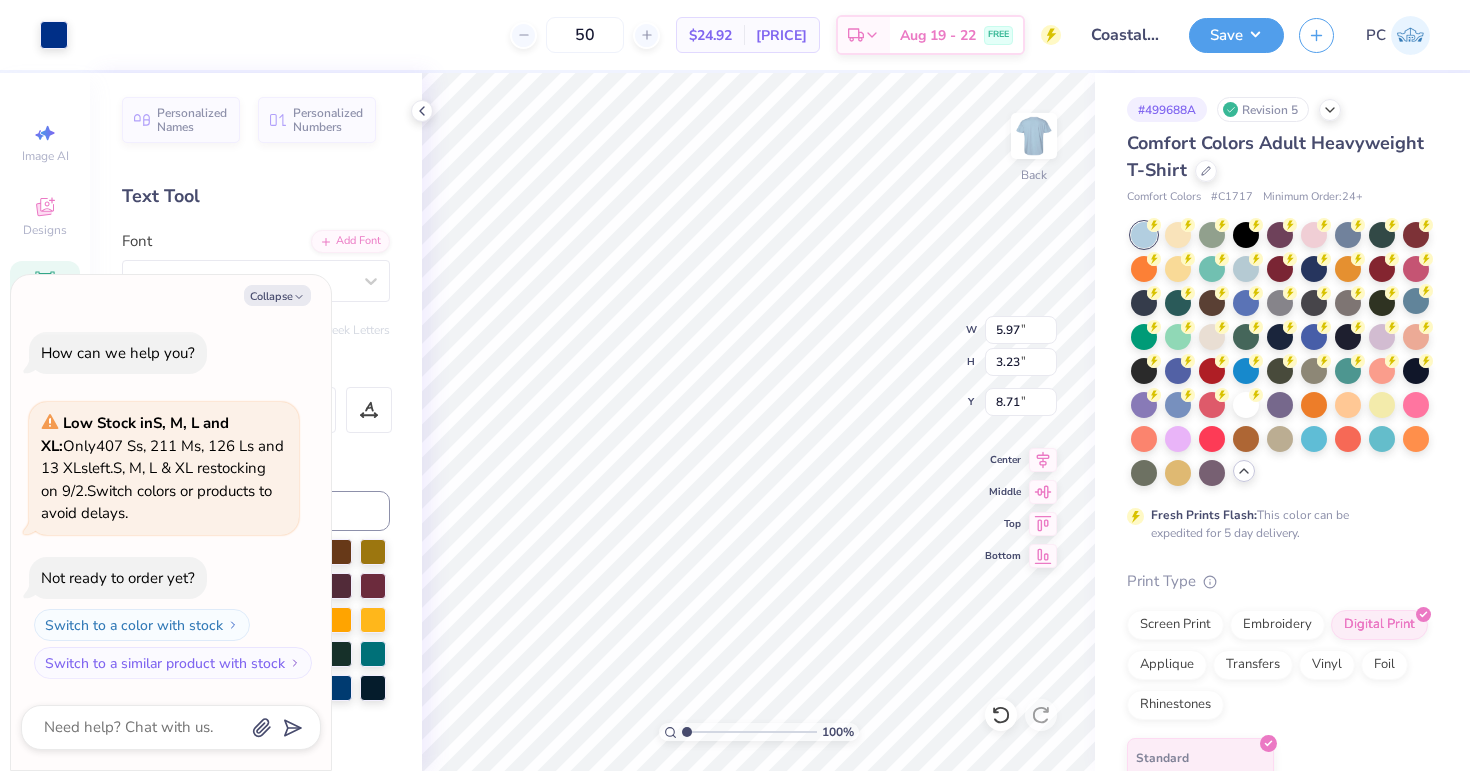 type on "x" 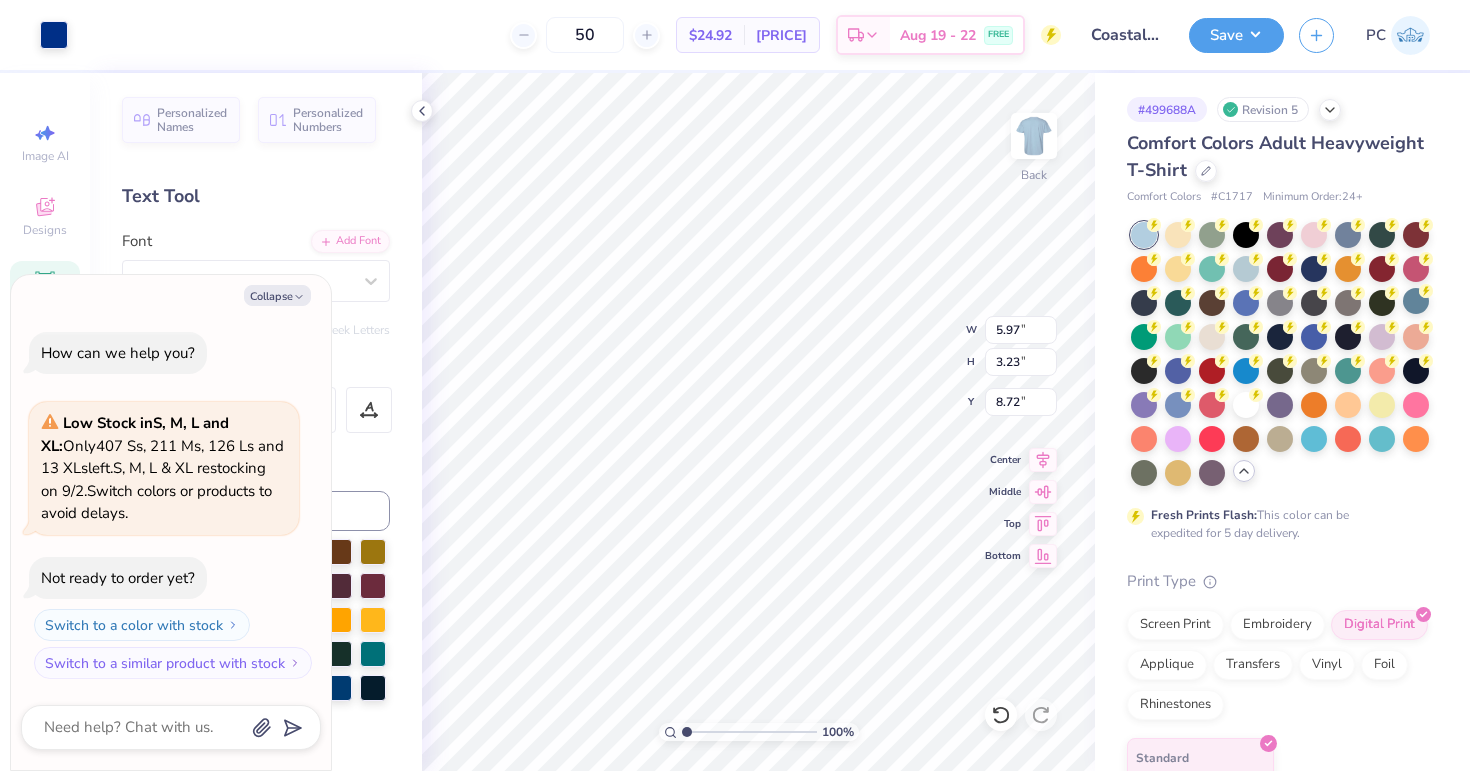 type on "x" 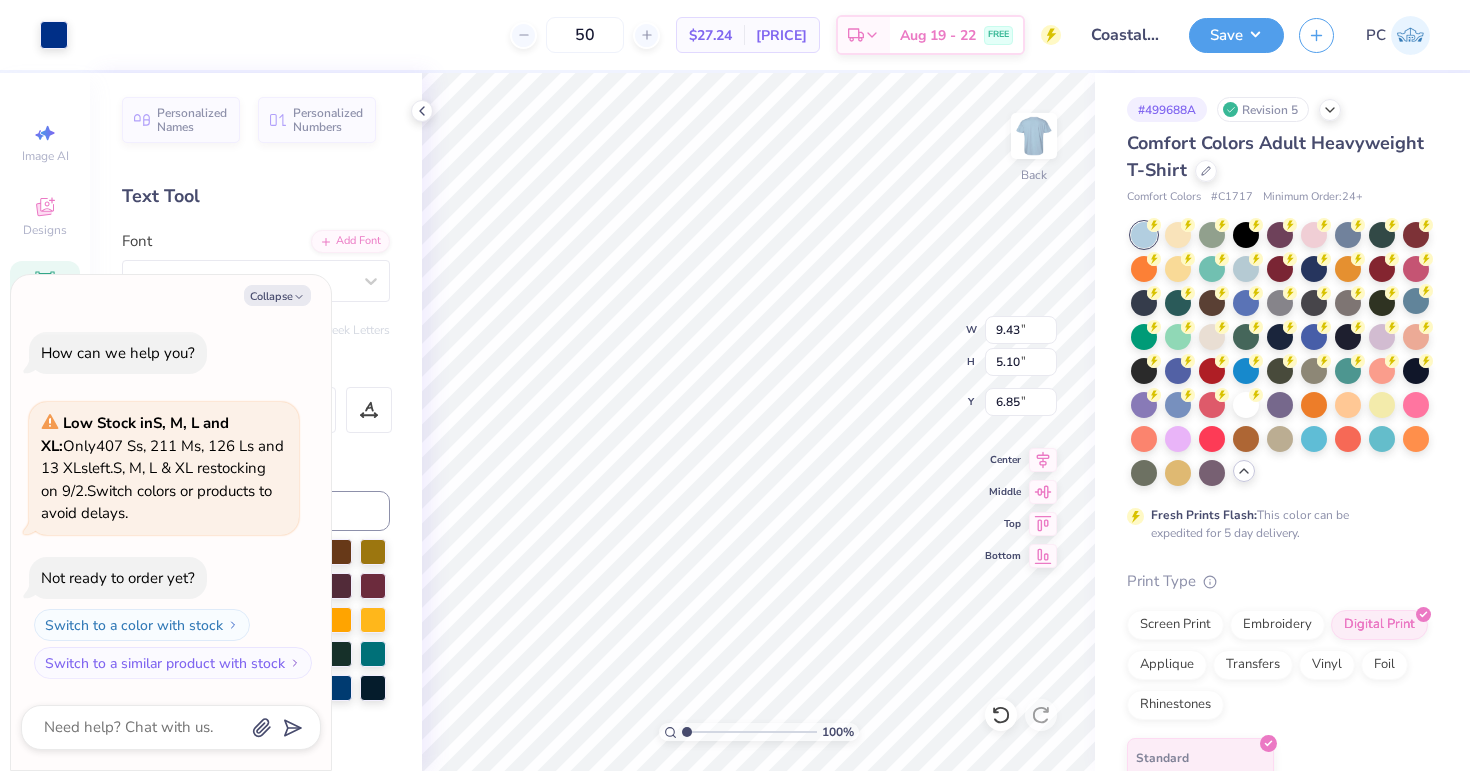 type on "x" 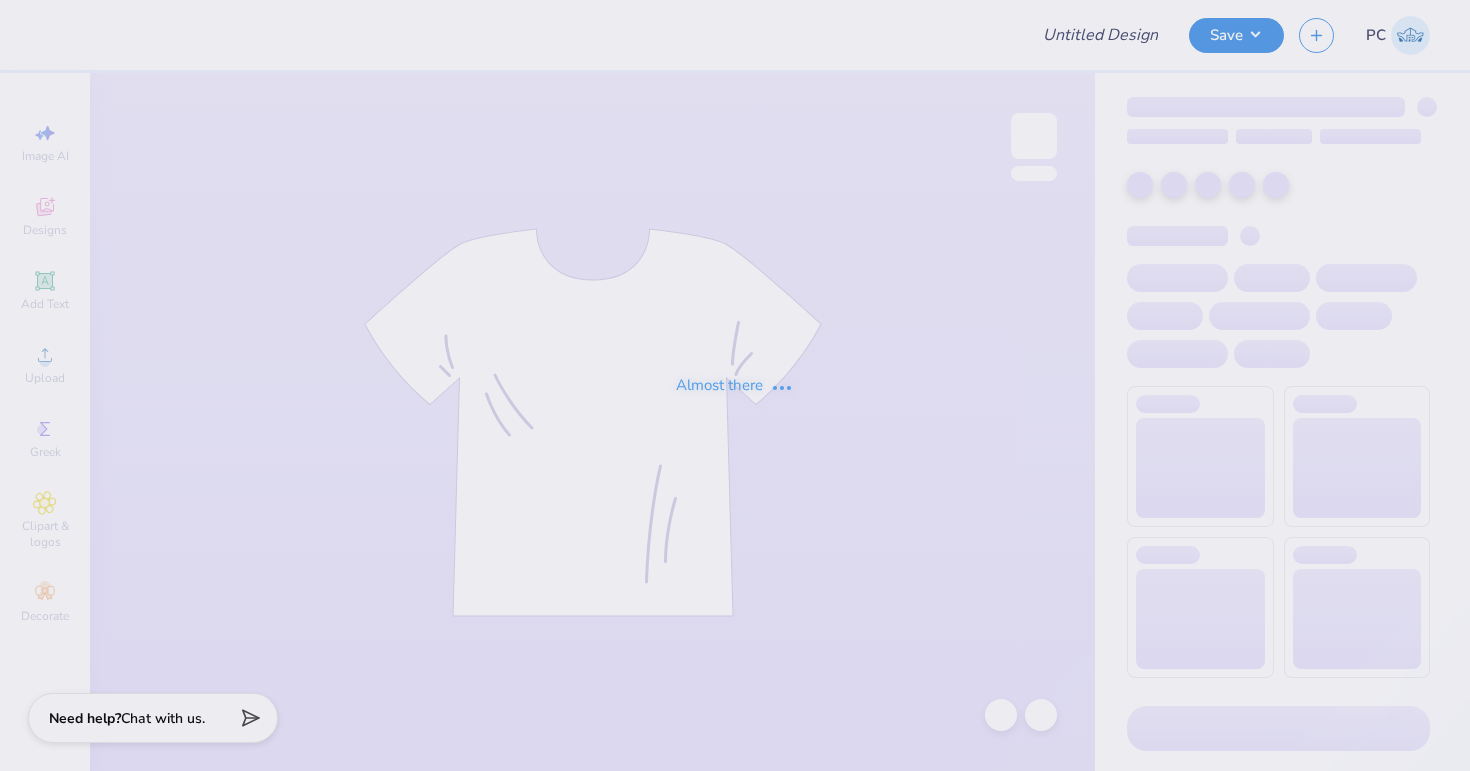 scroll, scrollTop: 0, scrollLeft: 0, axis: both 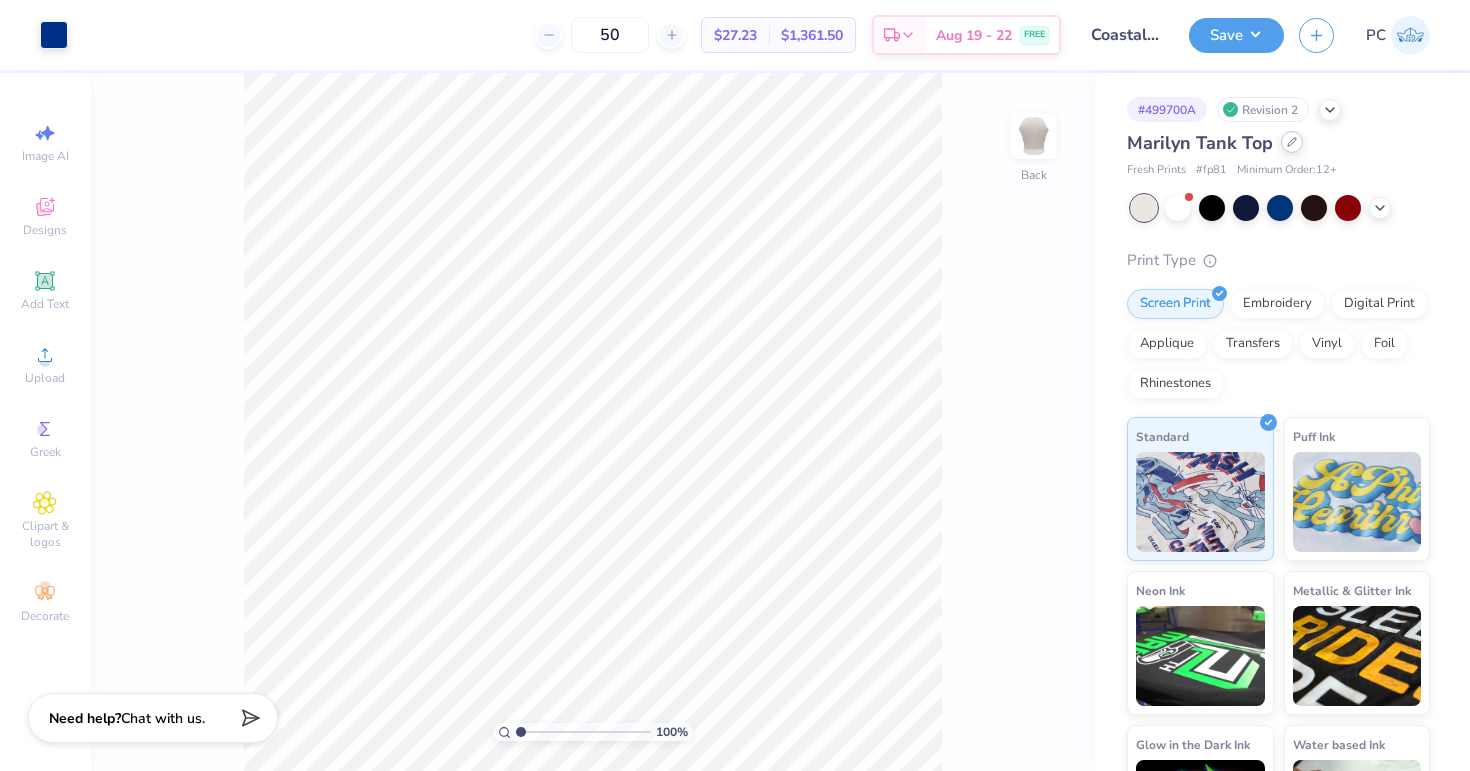click at bounding box center [1292, 142] 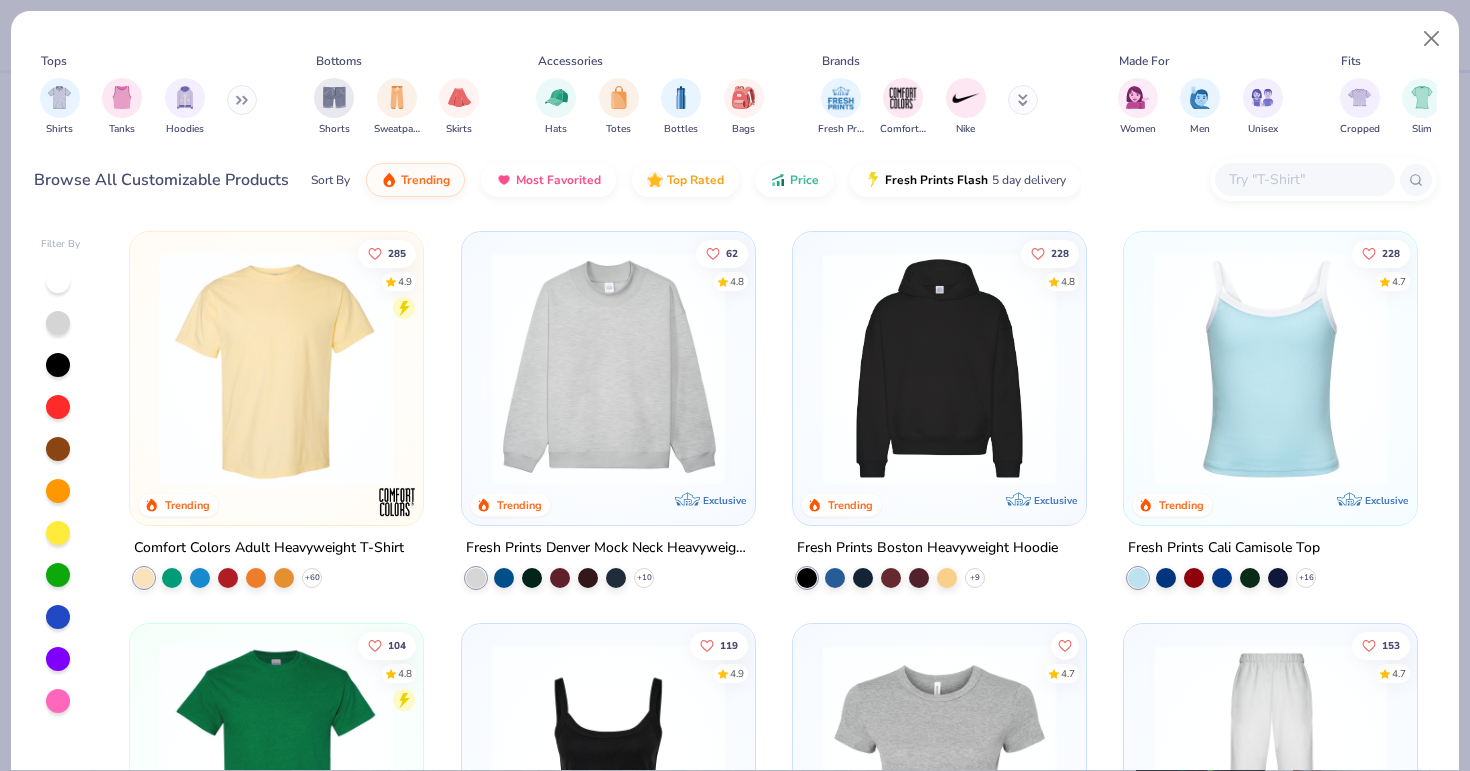 click at bounding box center [276, 368] 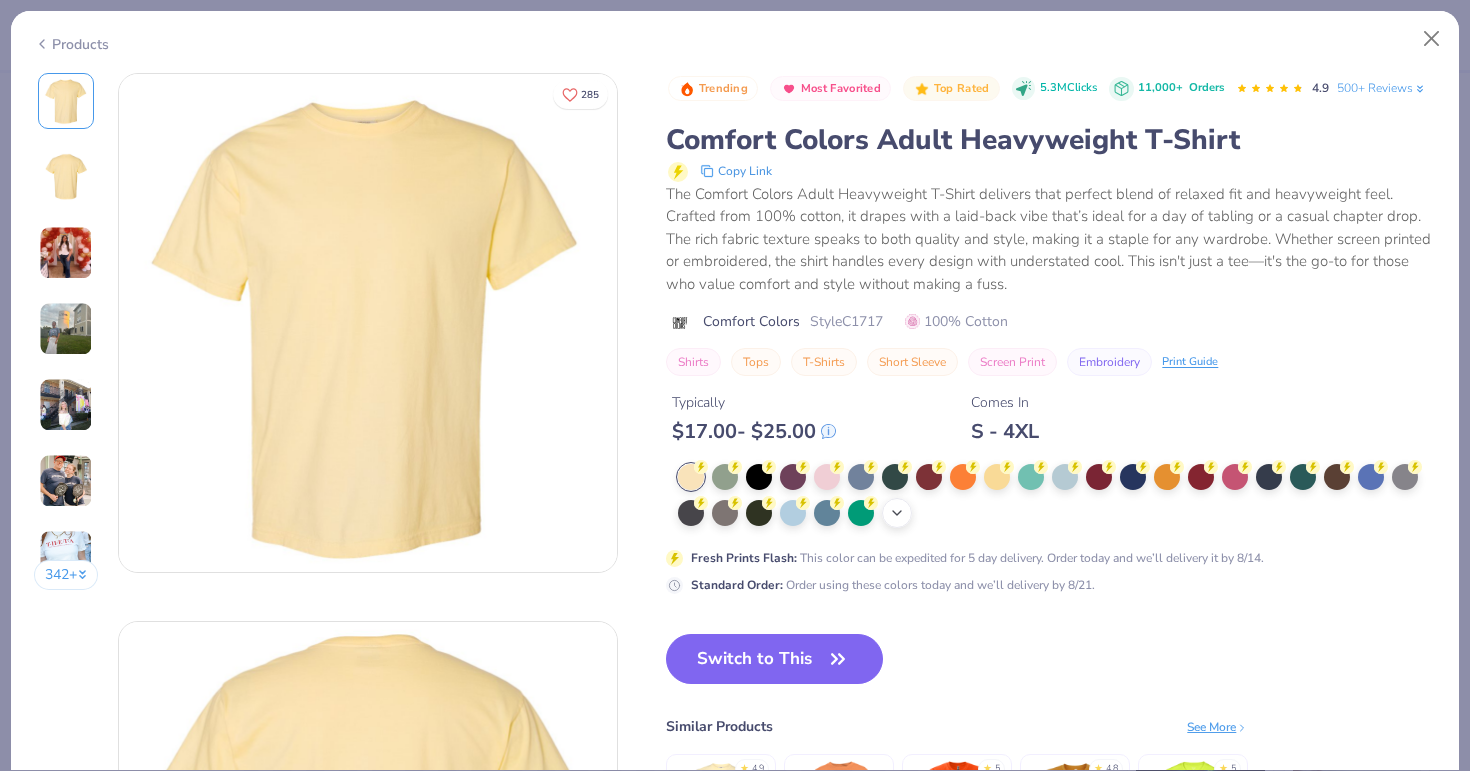 click 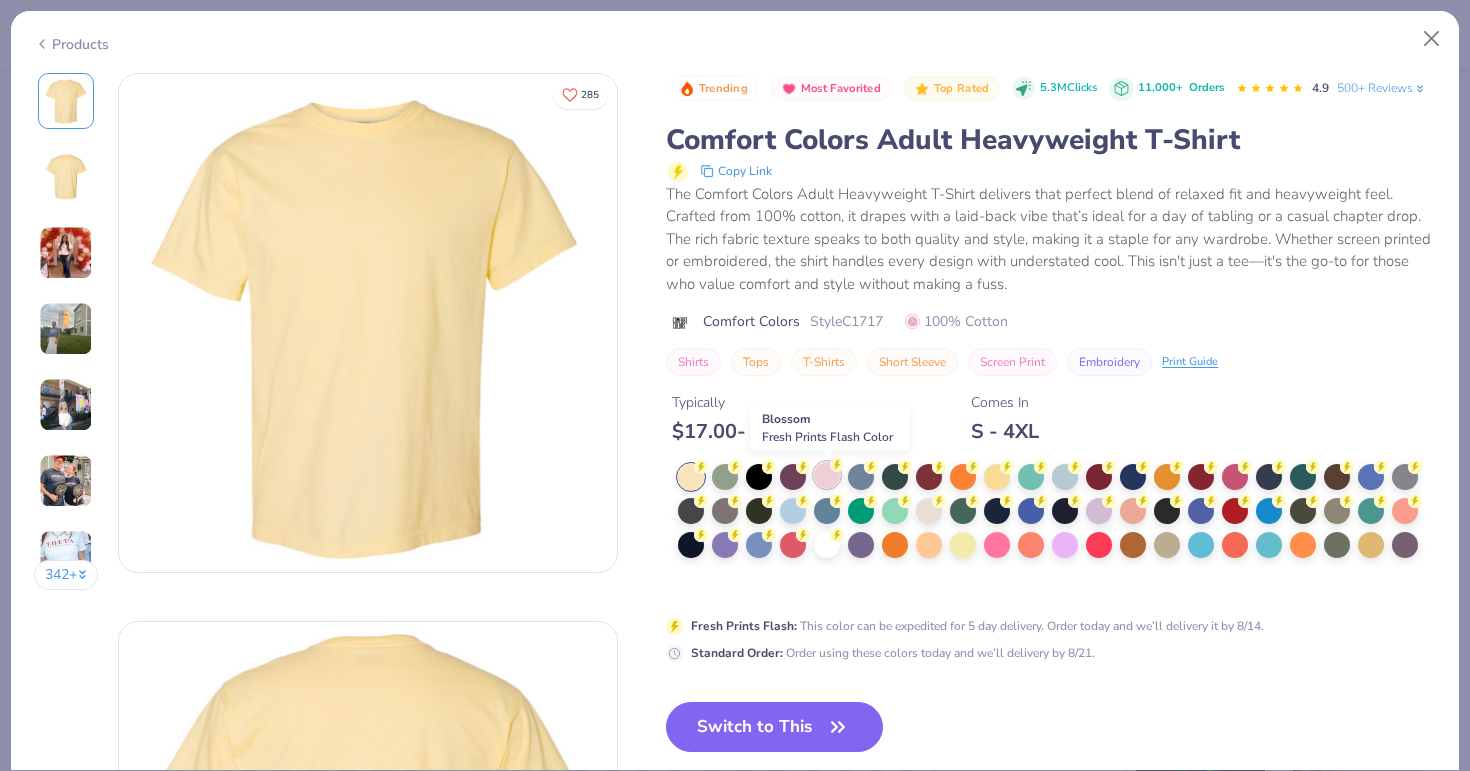 click at bounding box center (827, 475) 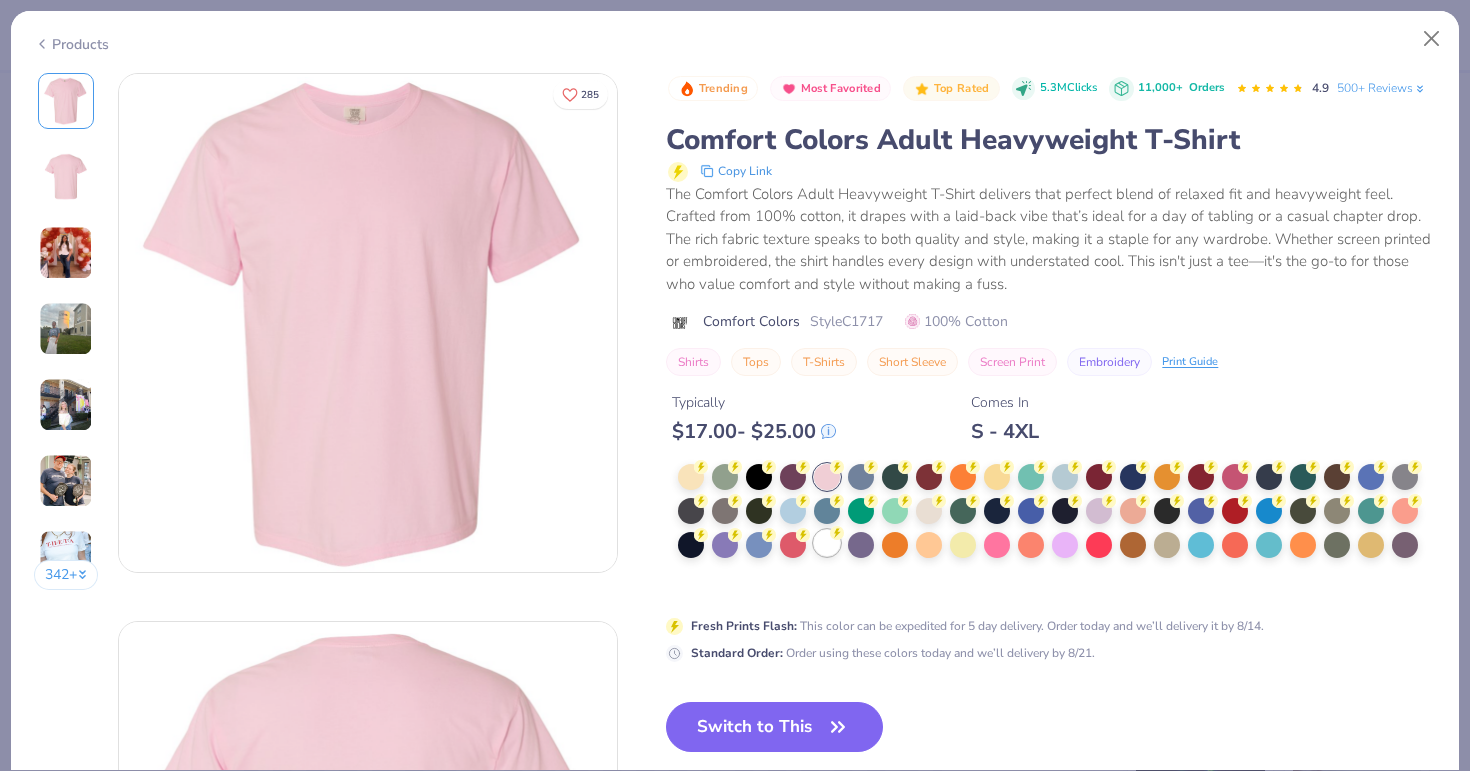 click at bounding box center [827, 543] 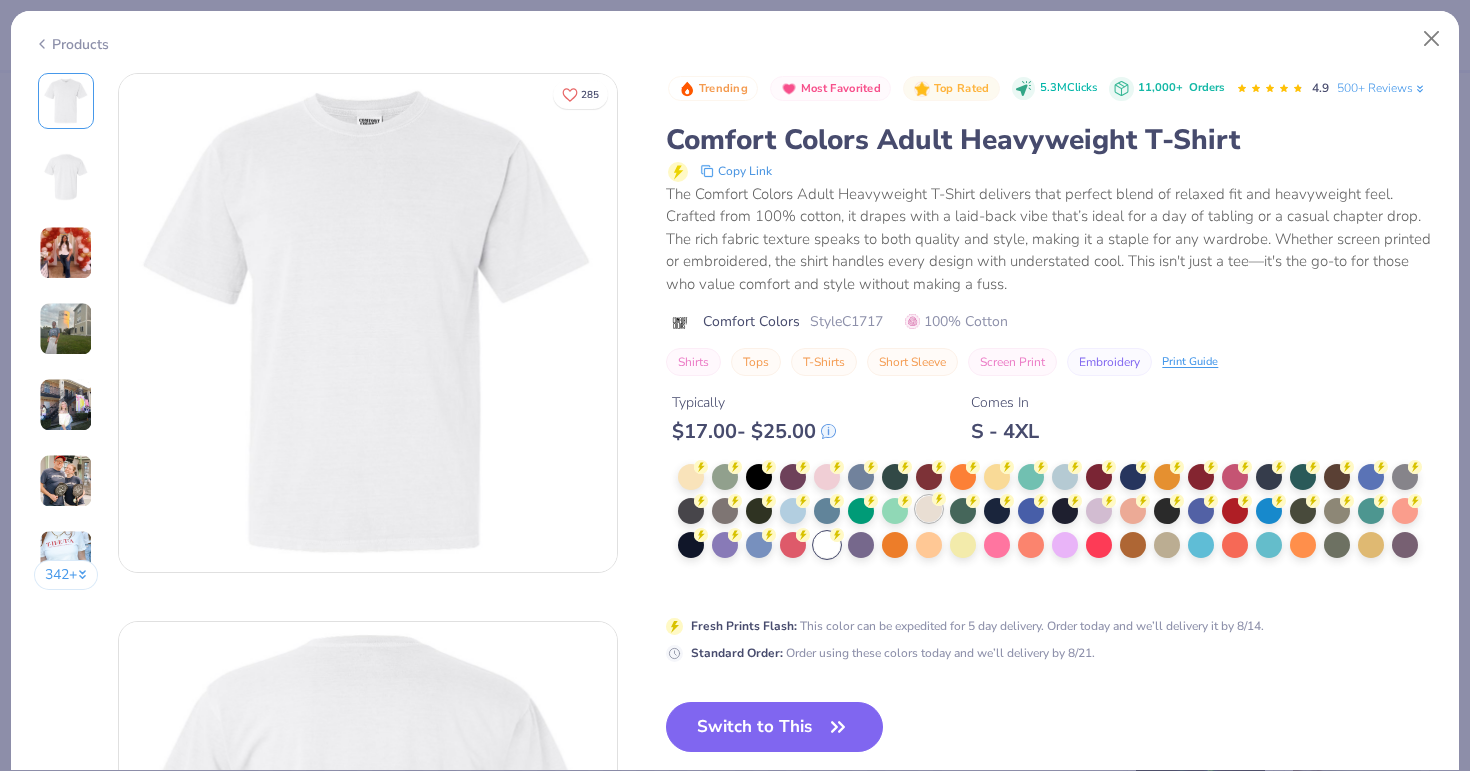 click at bounding box center [929, 509] 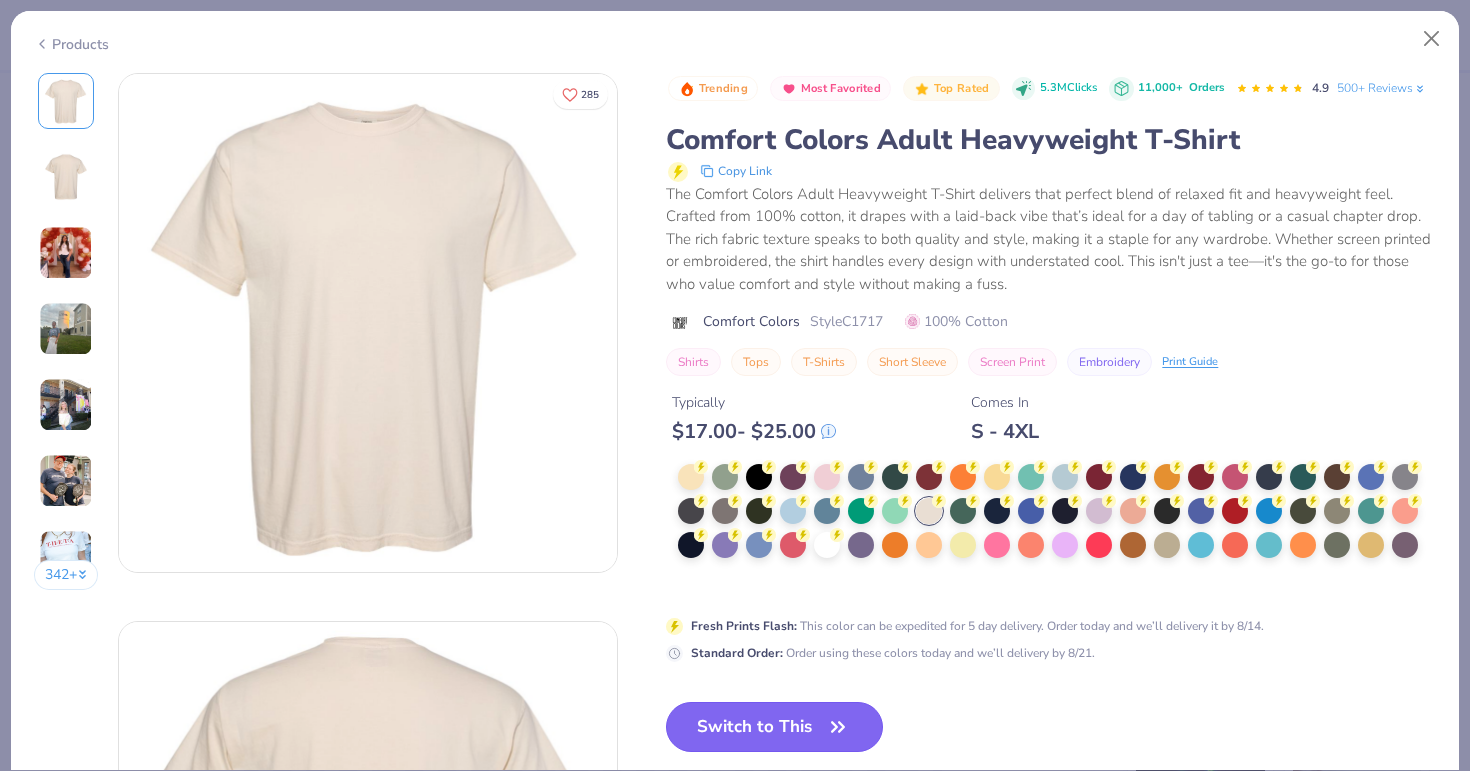 click on "Switch to This" at bounding box center [774, 727] 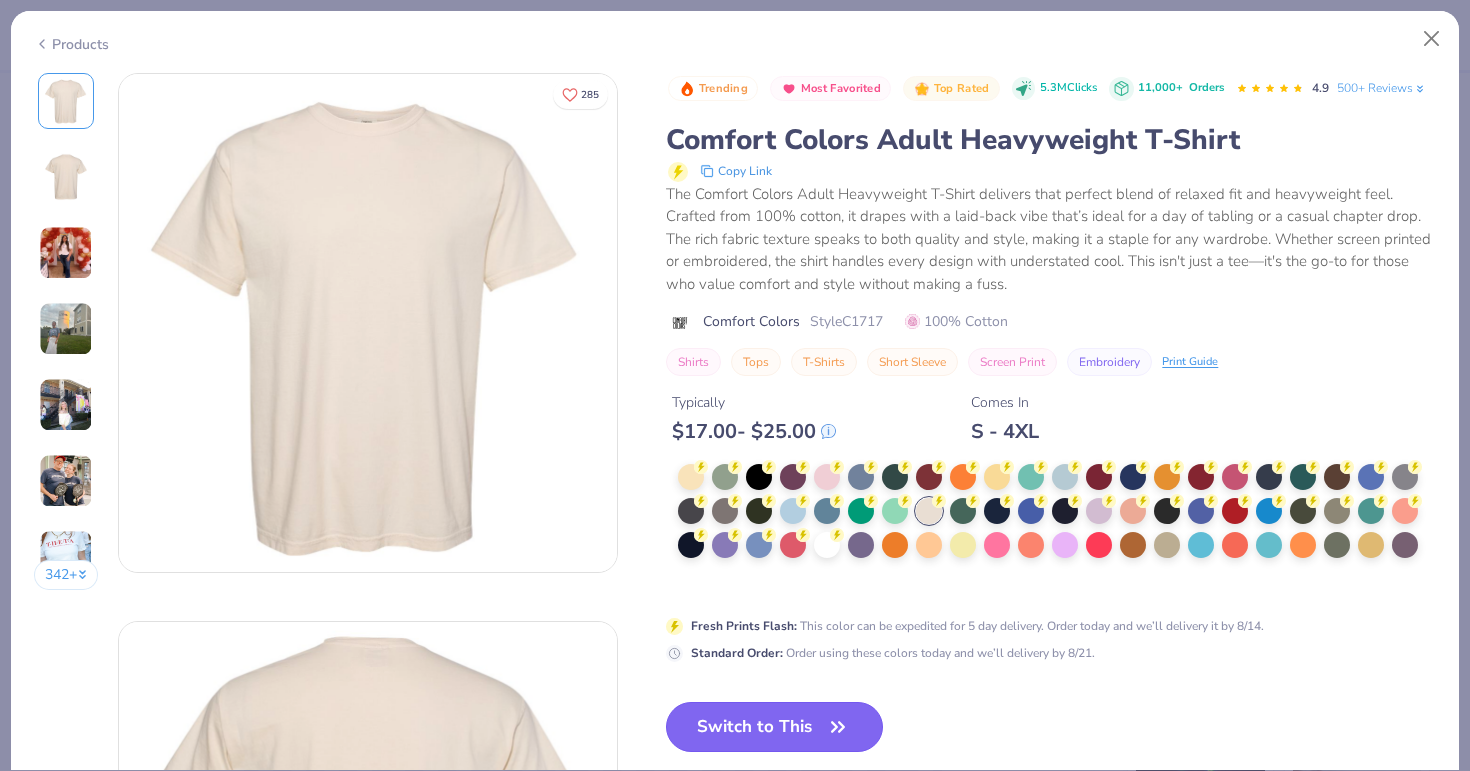 click on "Switch to This" at bounding box center (774, 727) 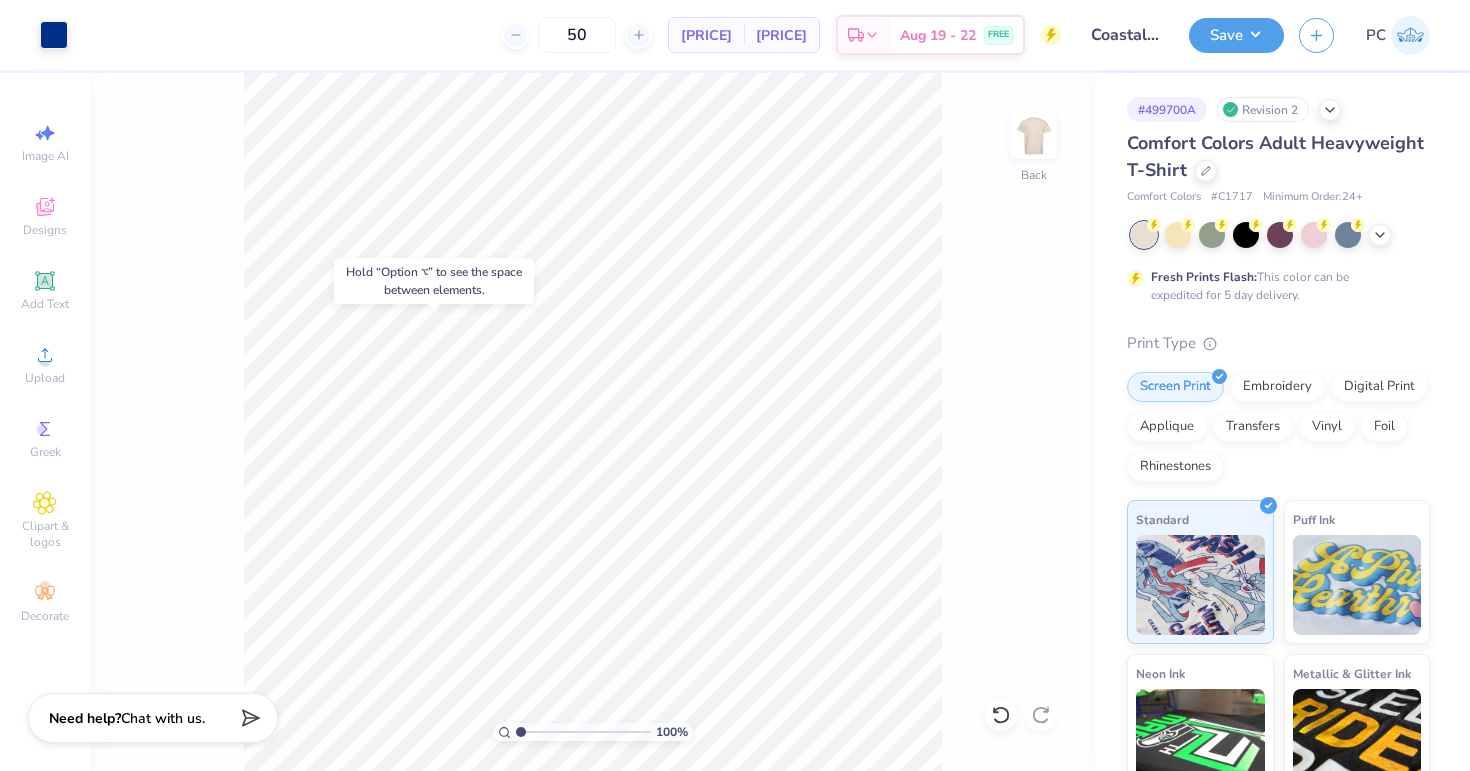 click on "Hold “Option ⌥” to see the space between elements." at bounding box center [434, 281] 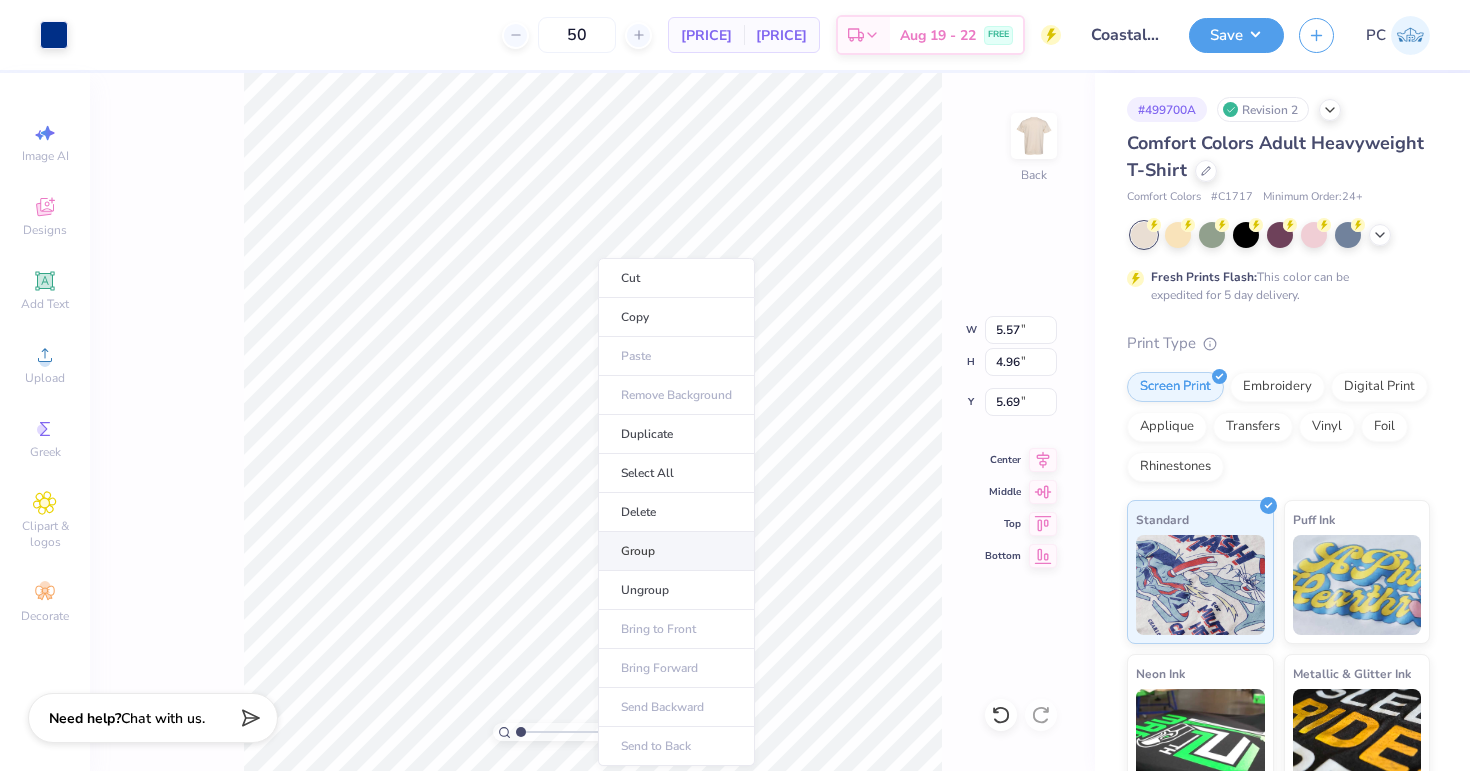 click on "Group" at bounding box center (676, 551) 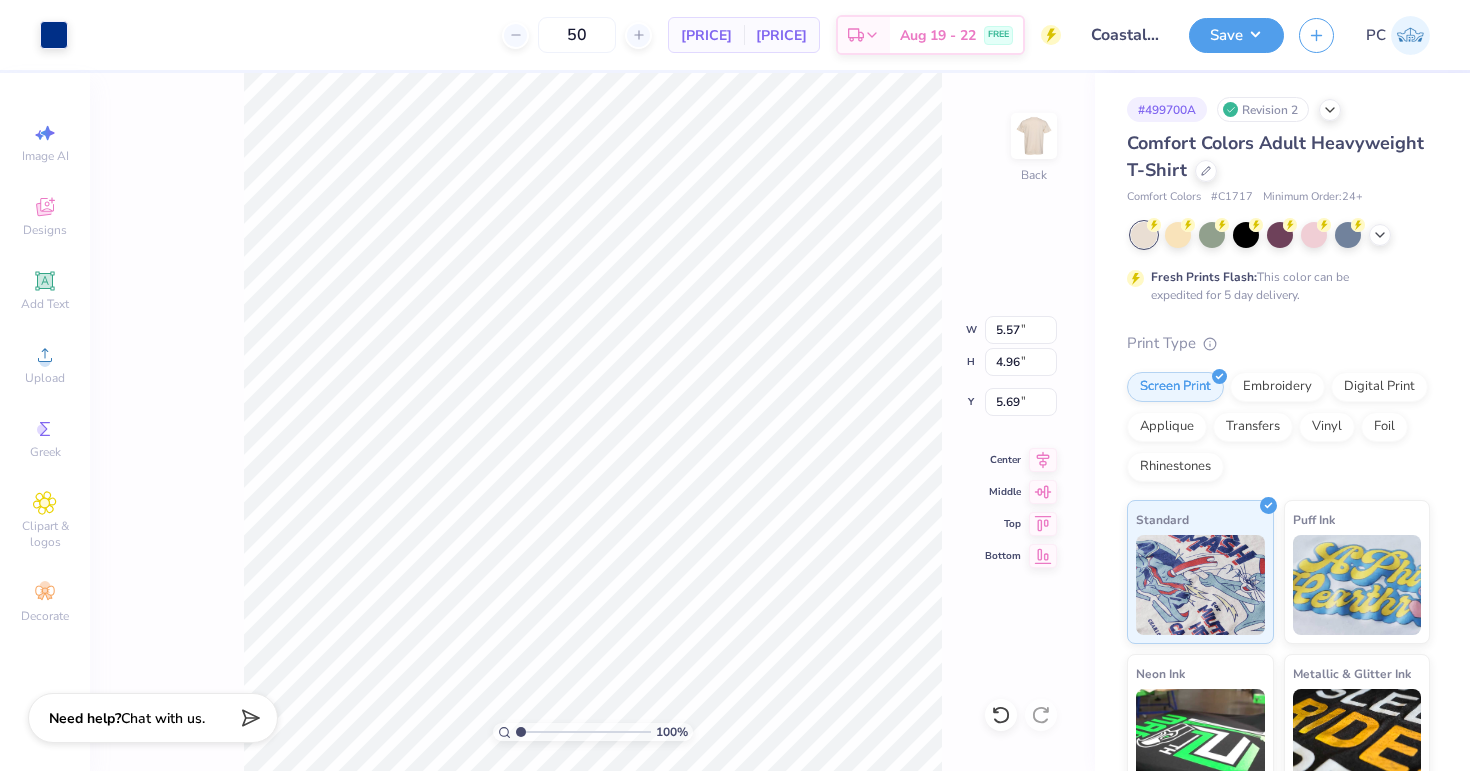 type on "7.92" 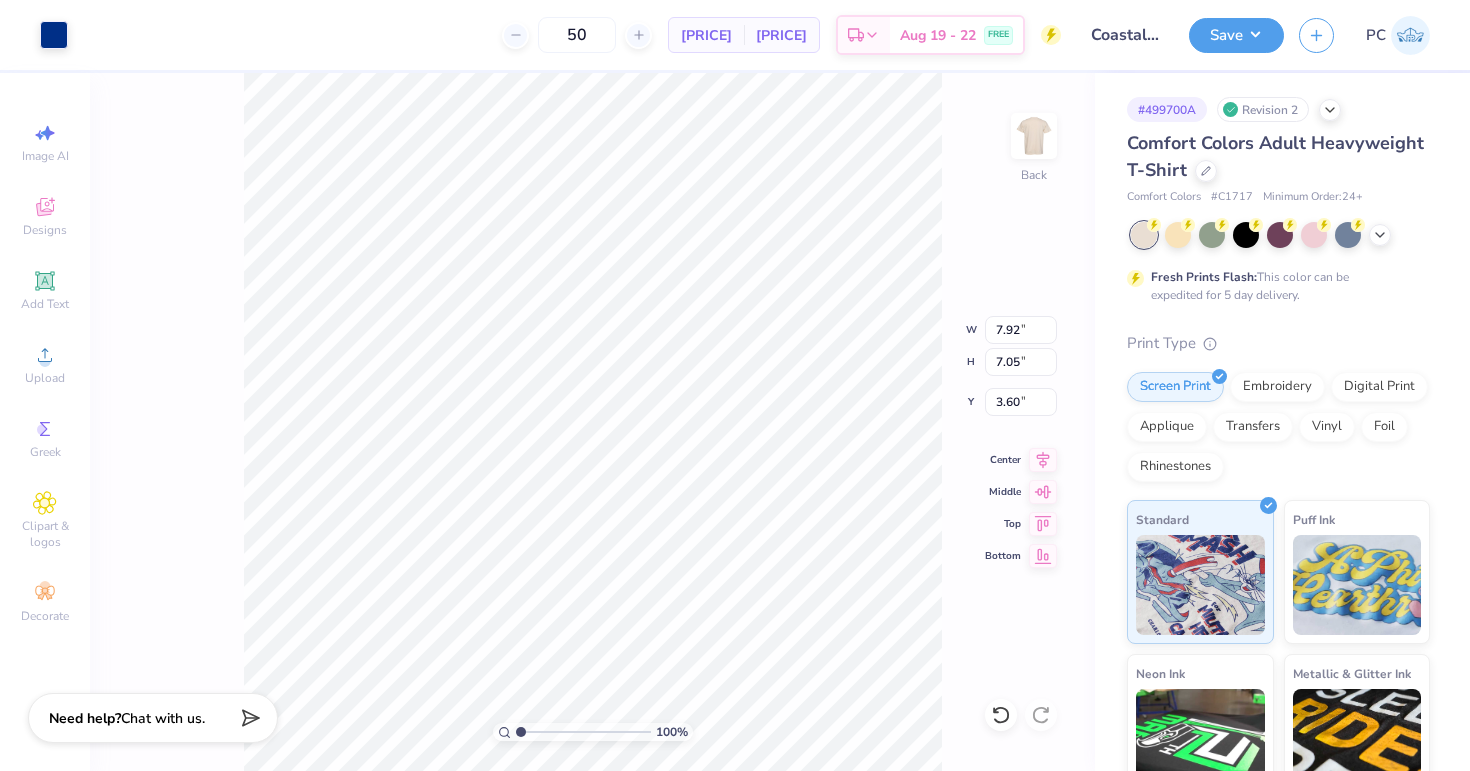type on "3.76" 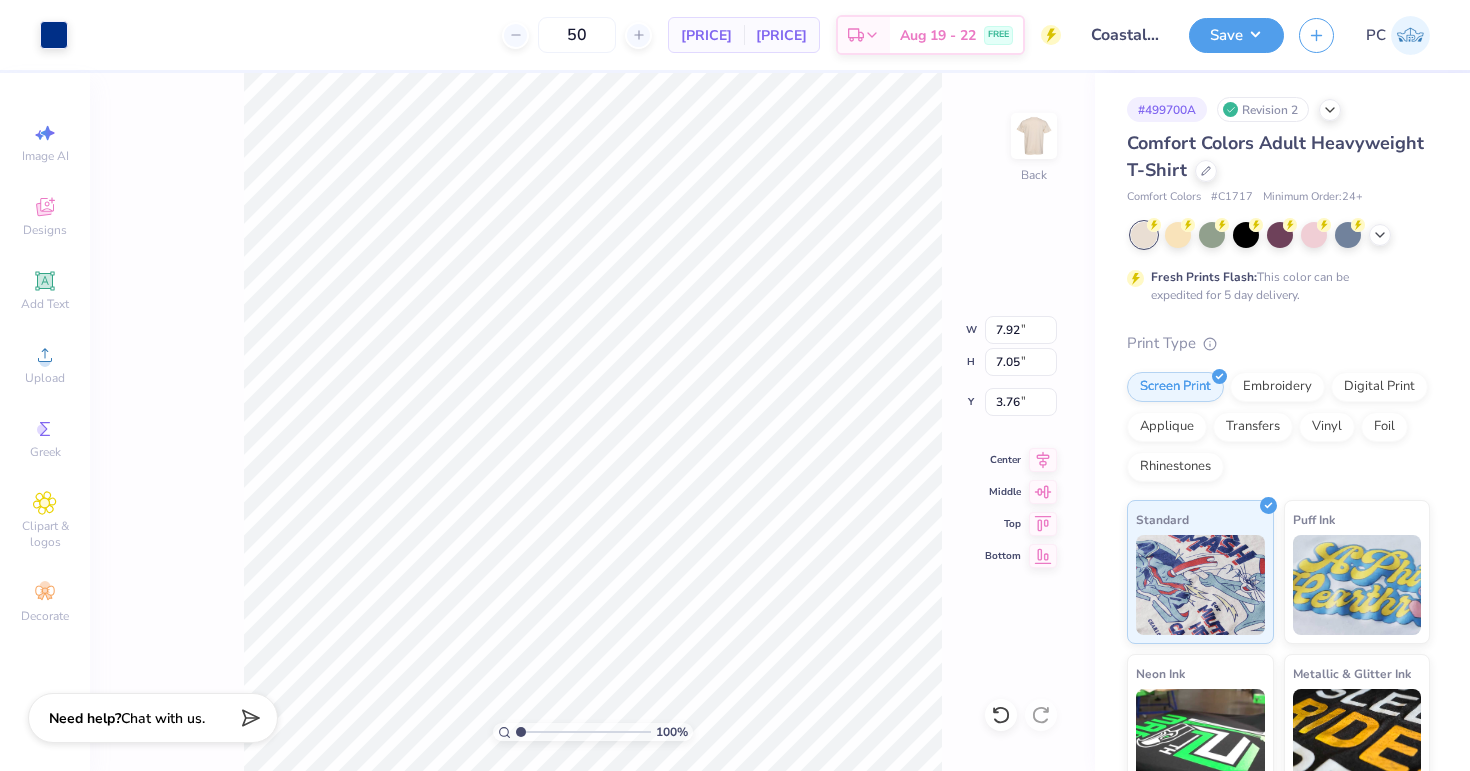 type on "3.46" 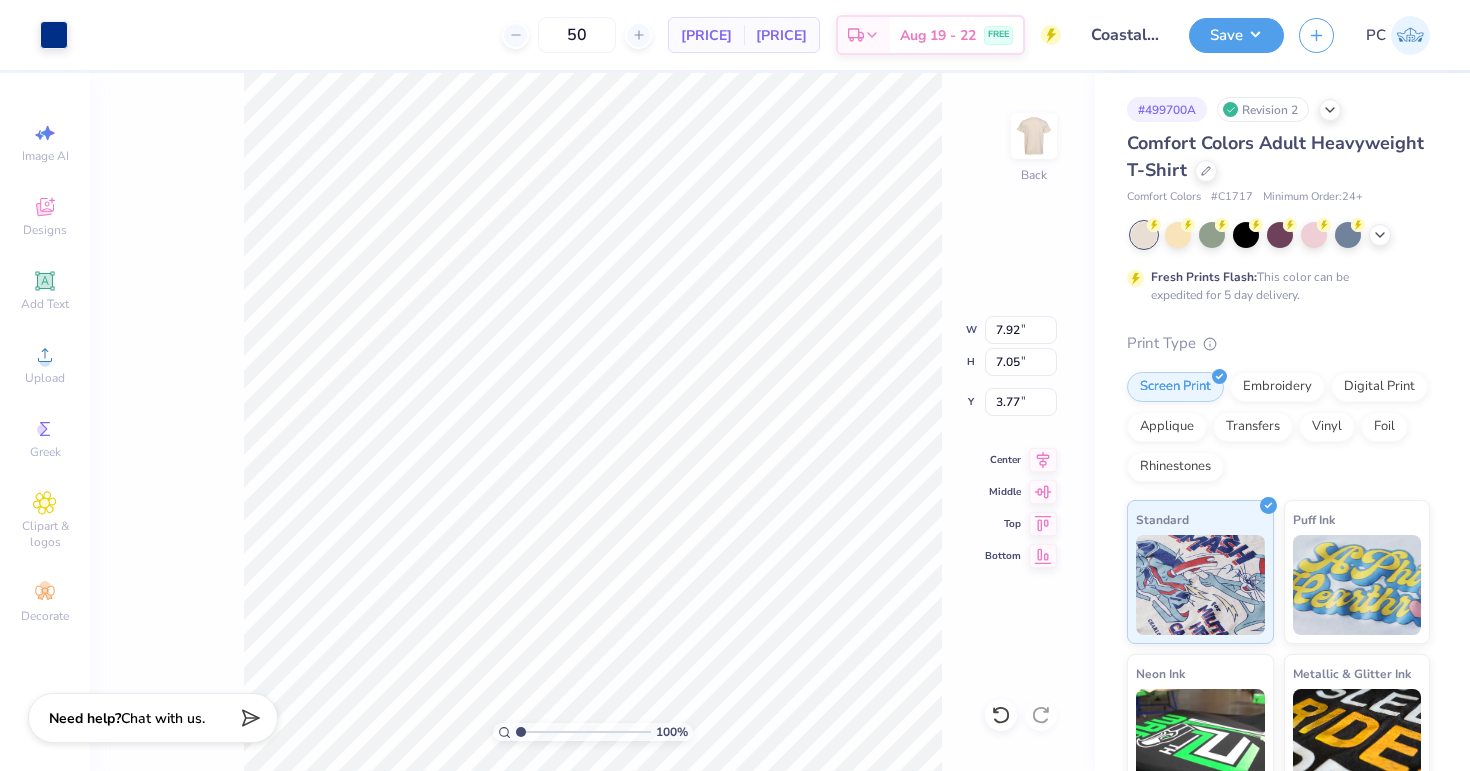 type on "3.77" 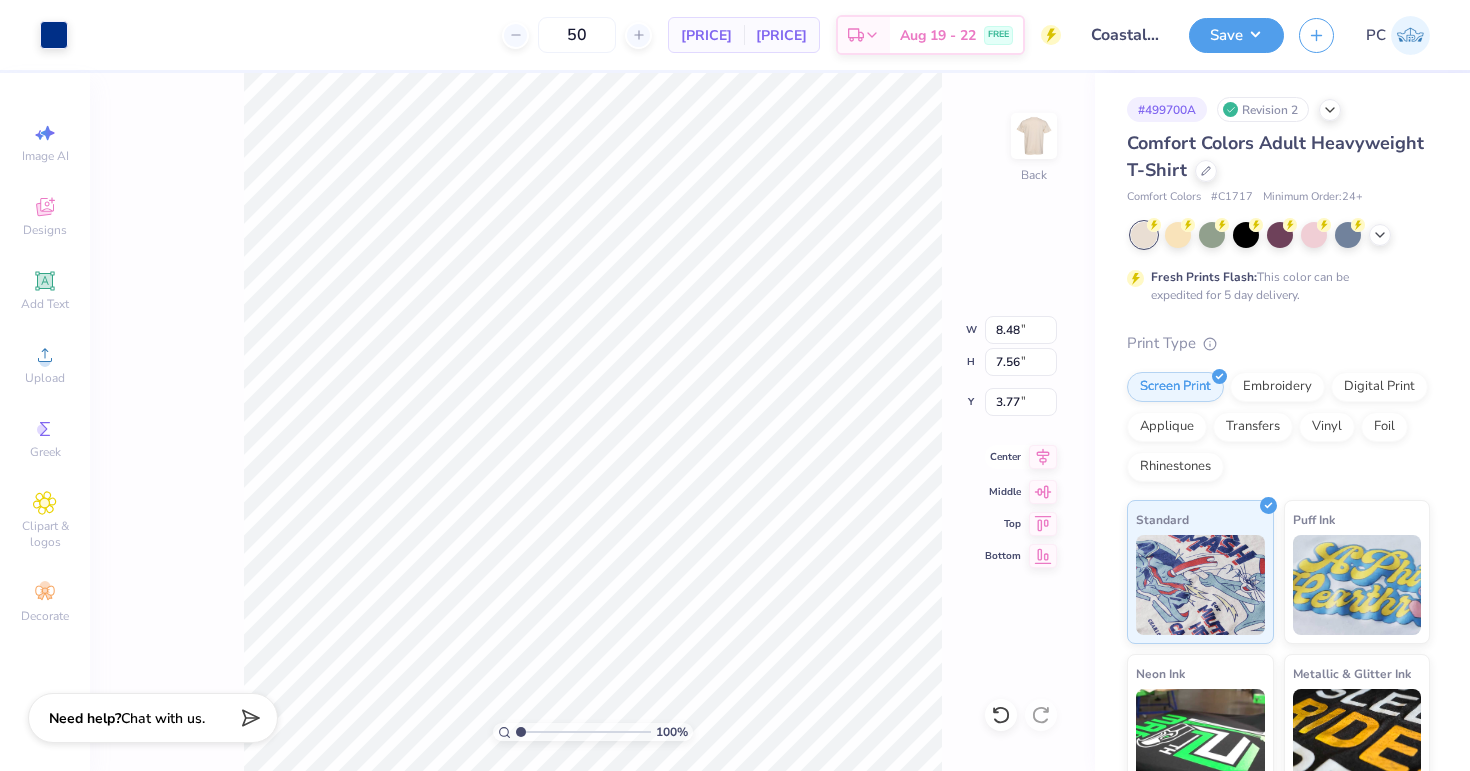 click 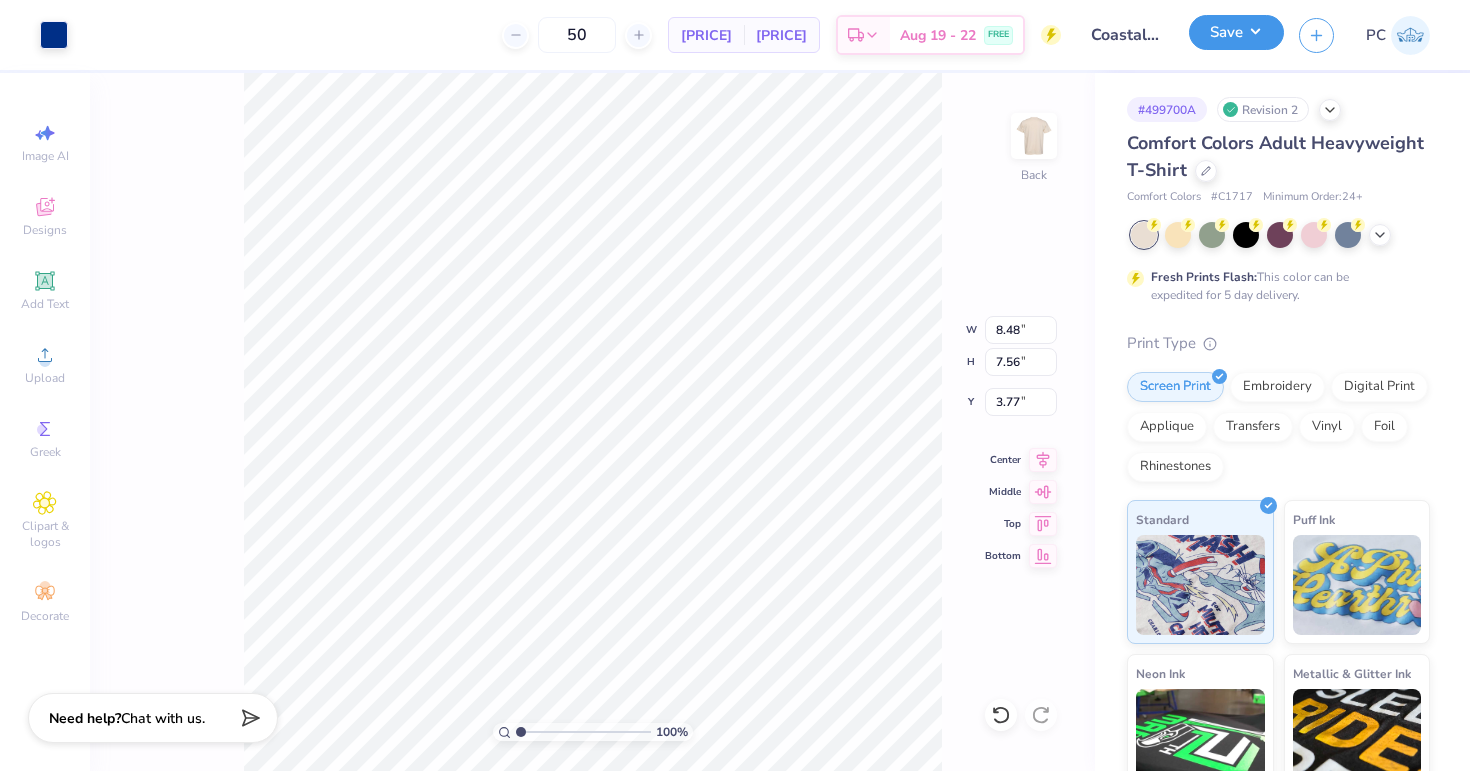 click on "Save" at bounding box center (1236, 32) 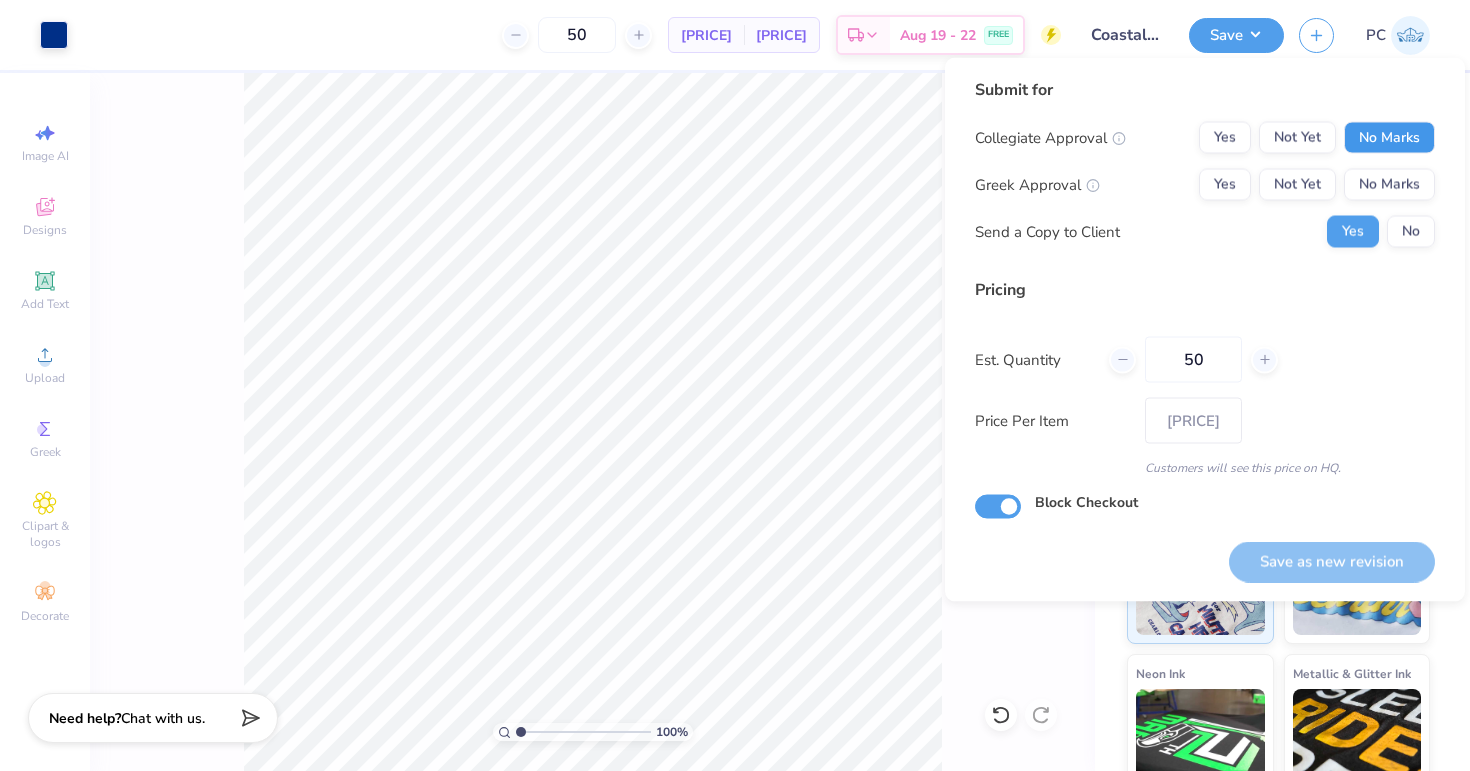 click on "No Marks" at bounding box center [1389, 138] 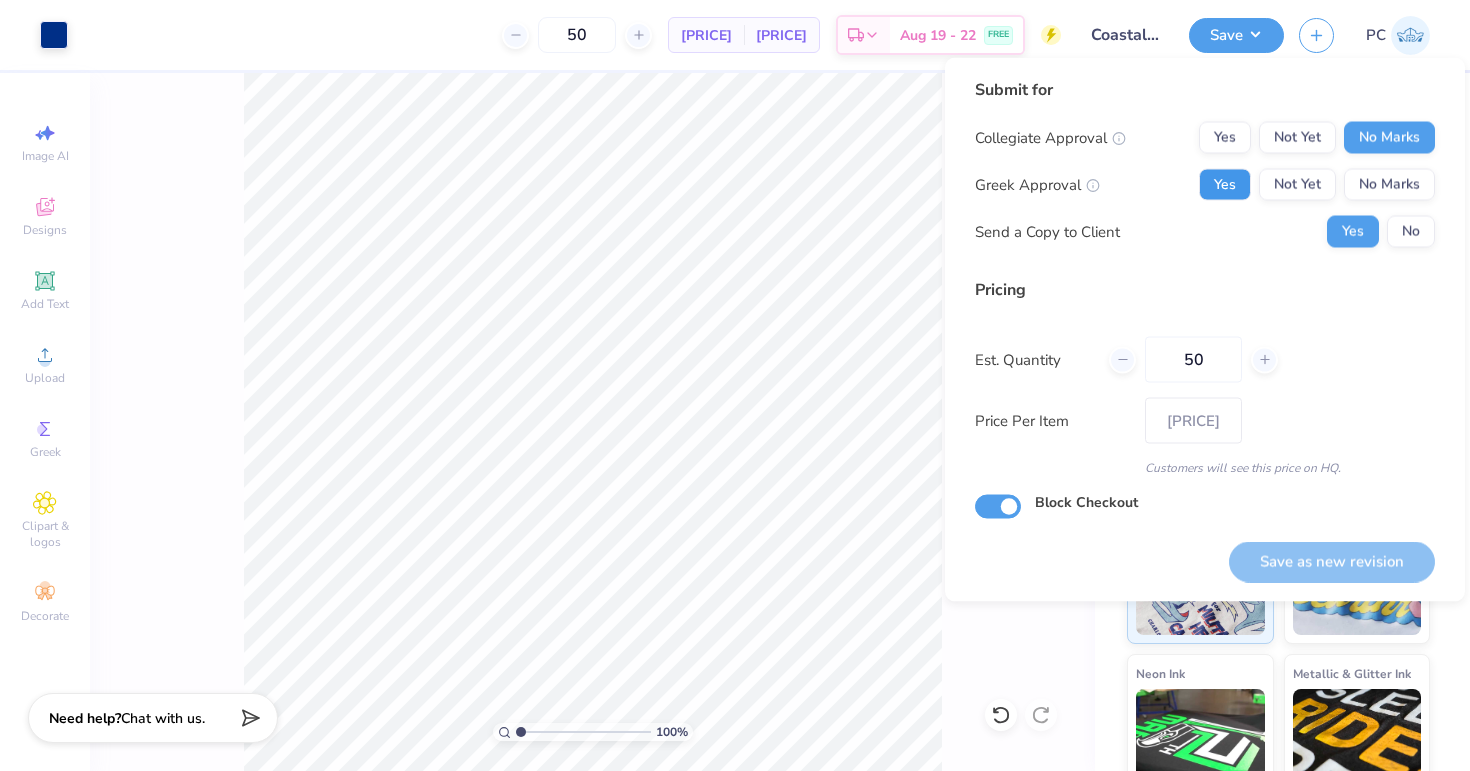 click on "Yes" at bounding box center (1225, 185) 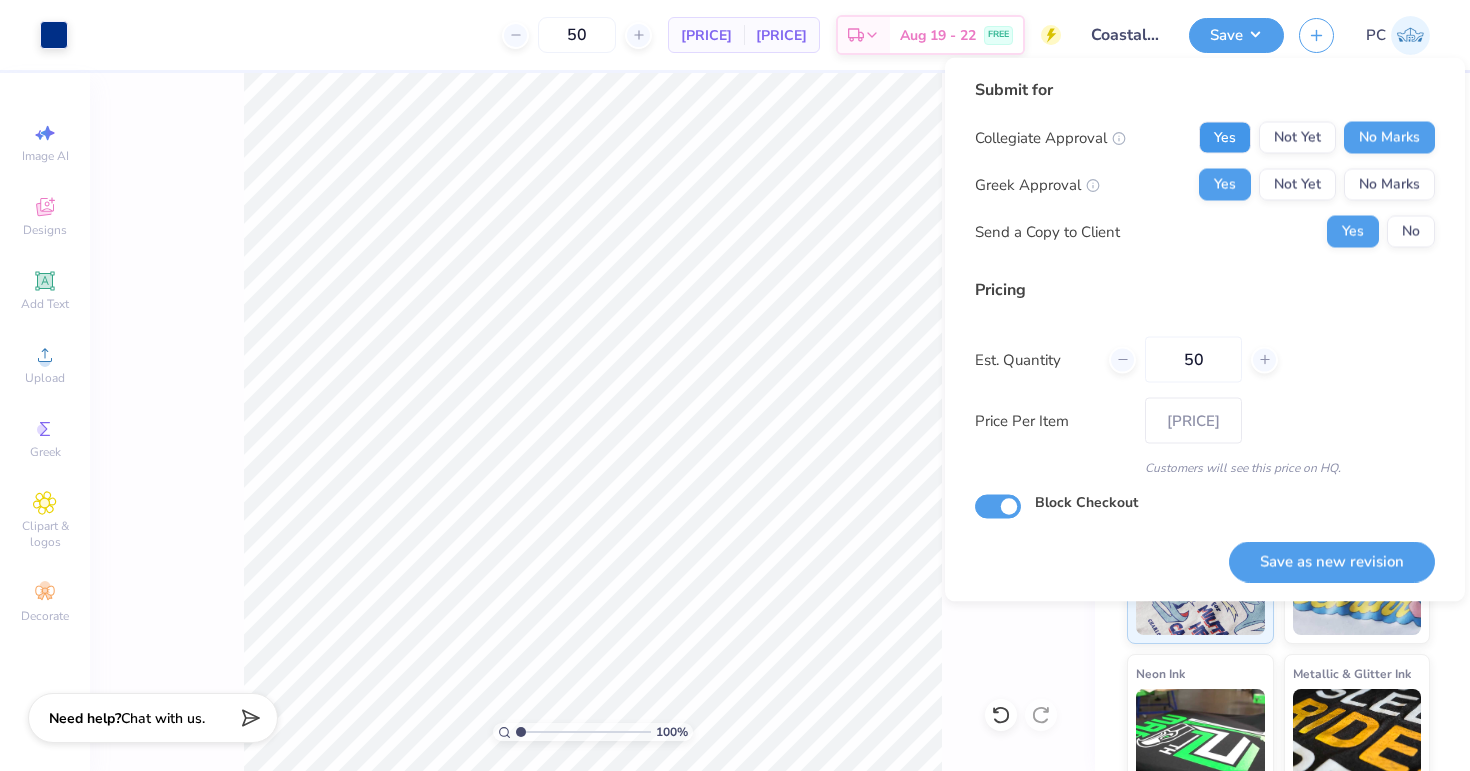 click on "Yes" at bounding box center [1225, 138] 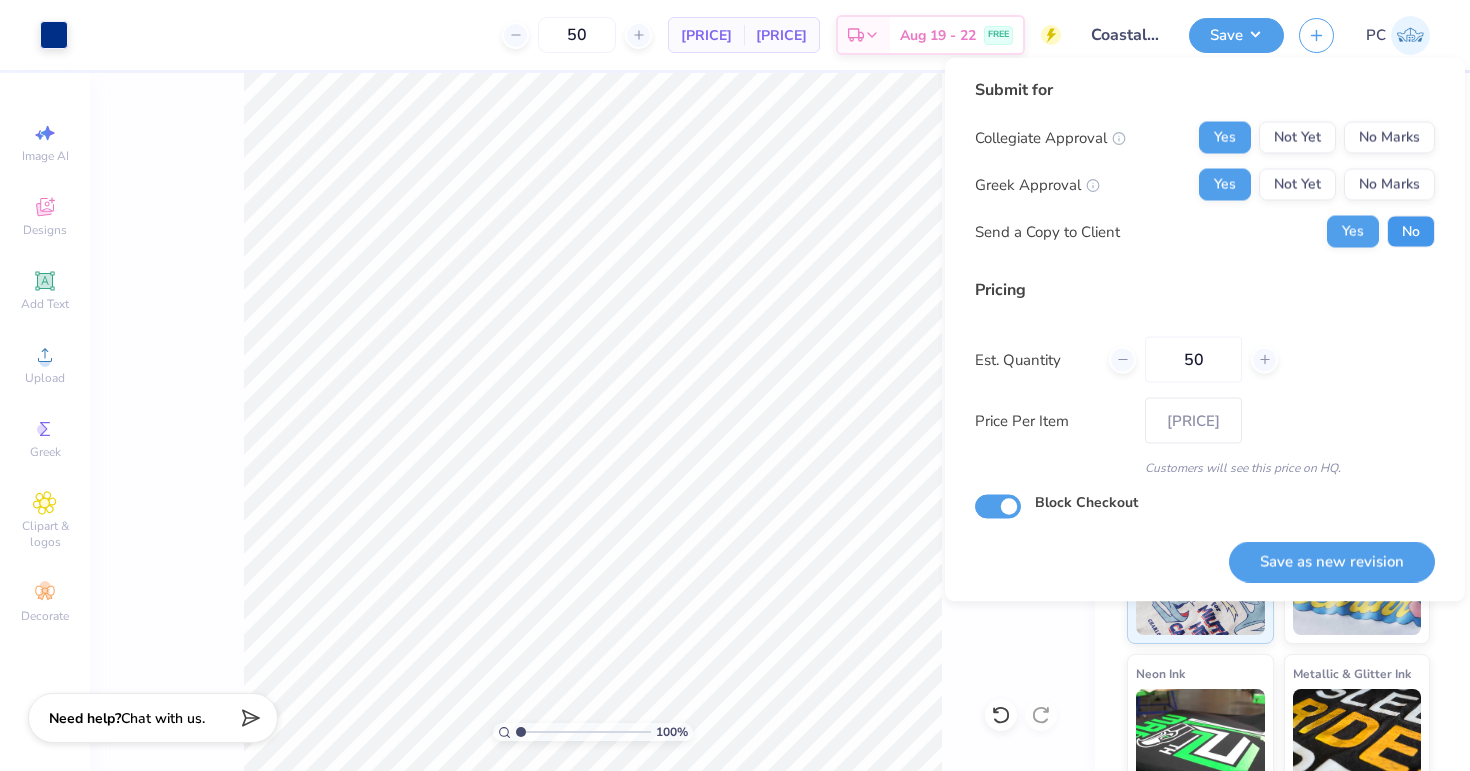 click on "No" at bounding box center [1411, 232] 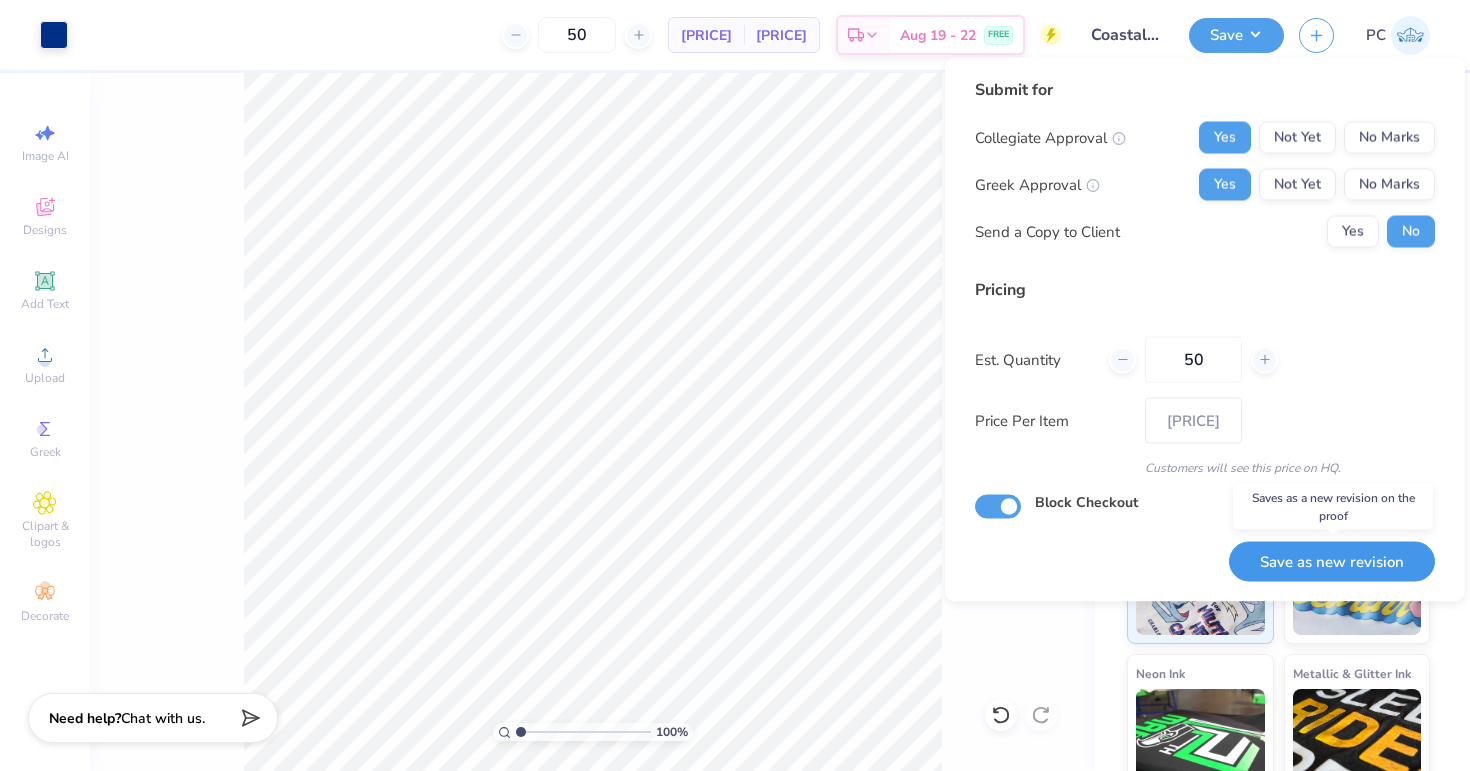 click on "Save as new revision" at bounding box center (1332, 561) 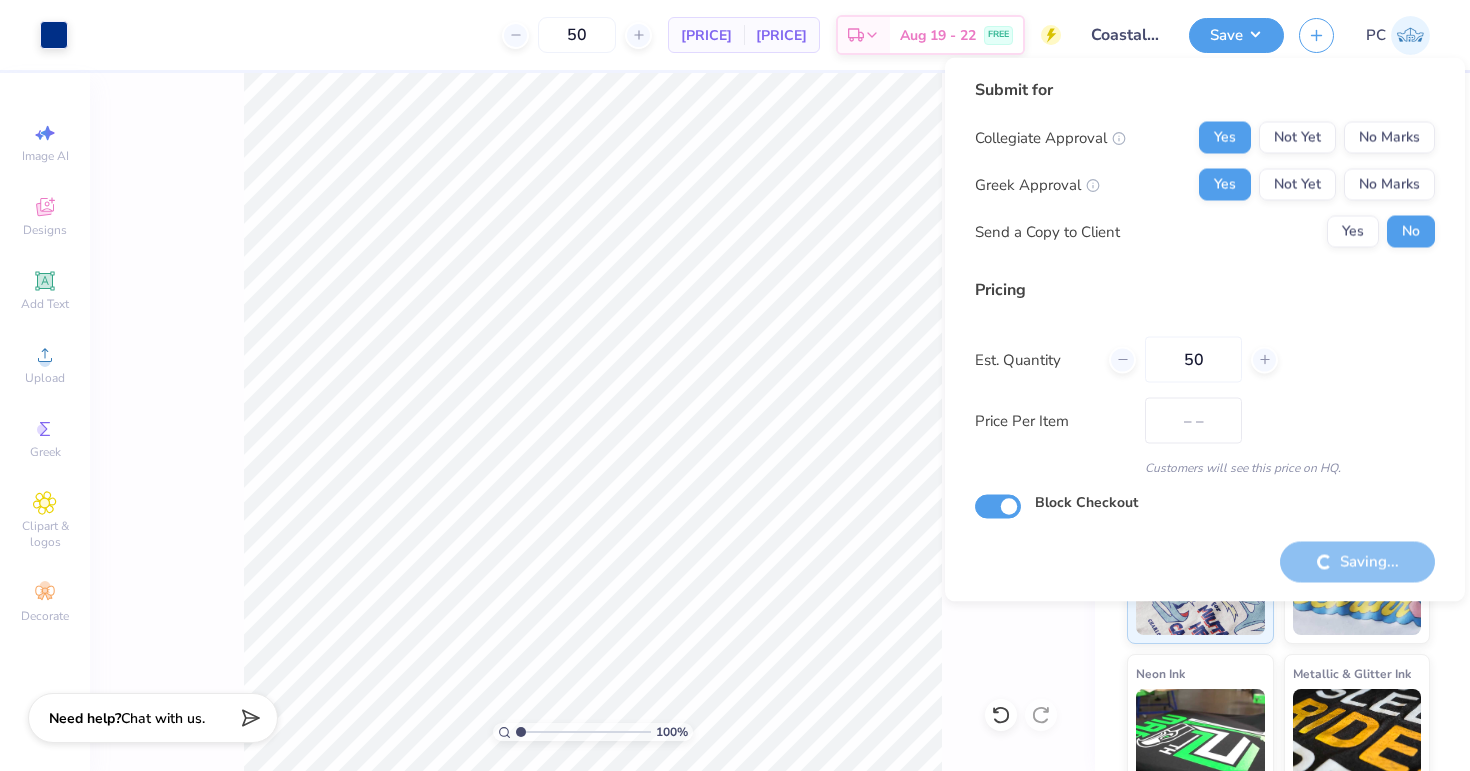 type on "$19.65" 